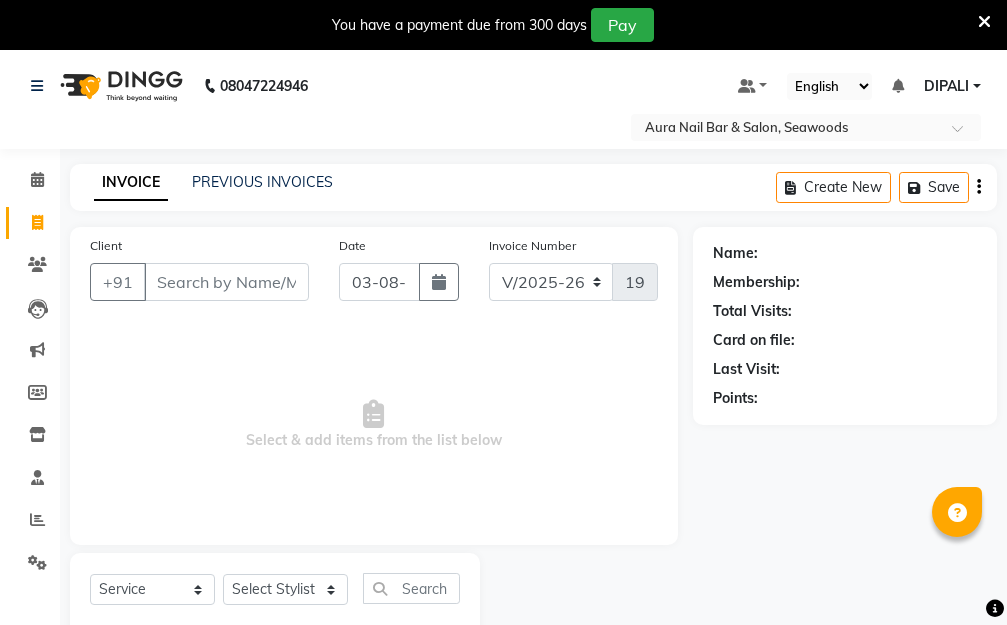select on "4994" 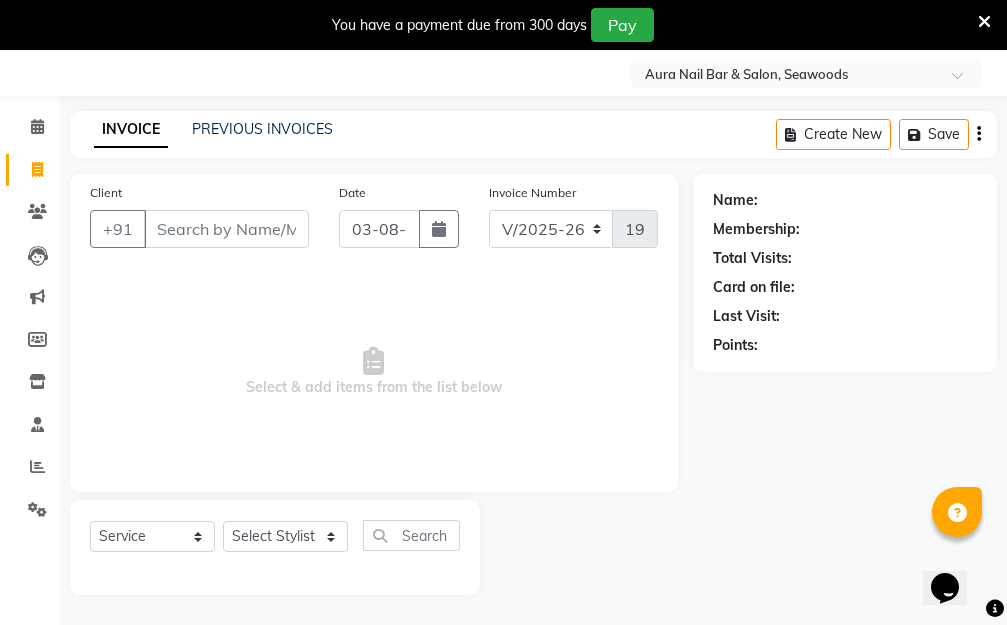 scroll, scrollTop: 0, scrollLeft: 0, axis: both 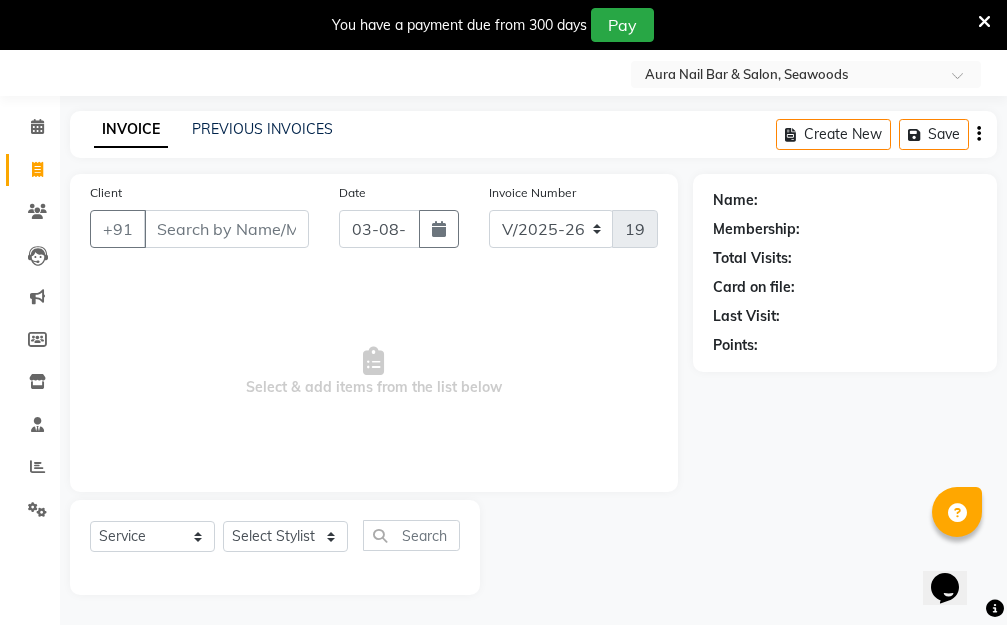 click at bounding box center (984, 22) 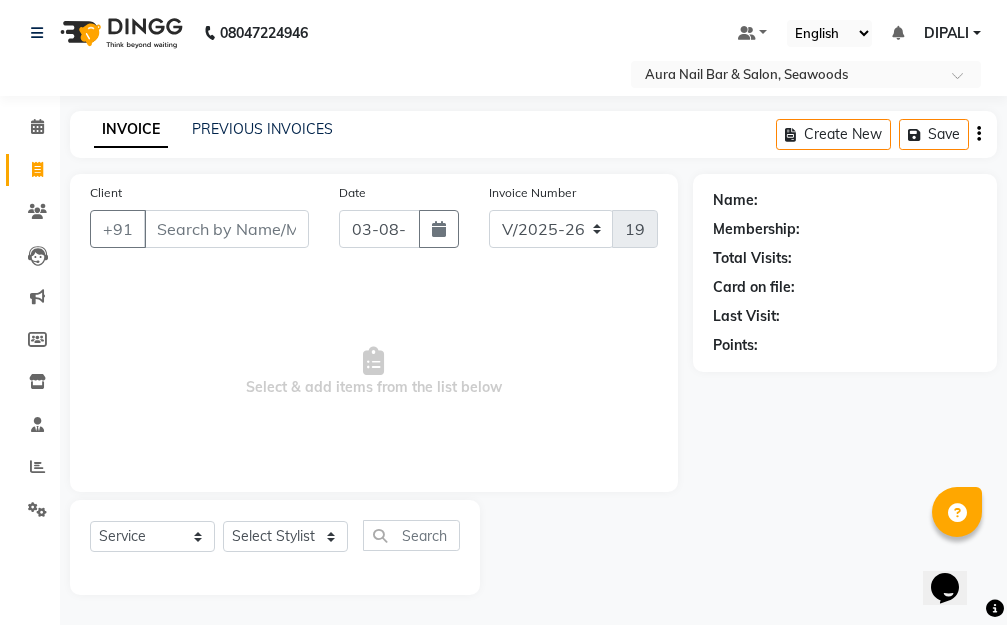 scroll, scrollTop: 3, scrollLeft: 0, axis: vertical 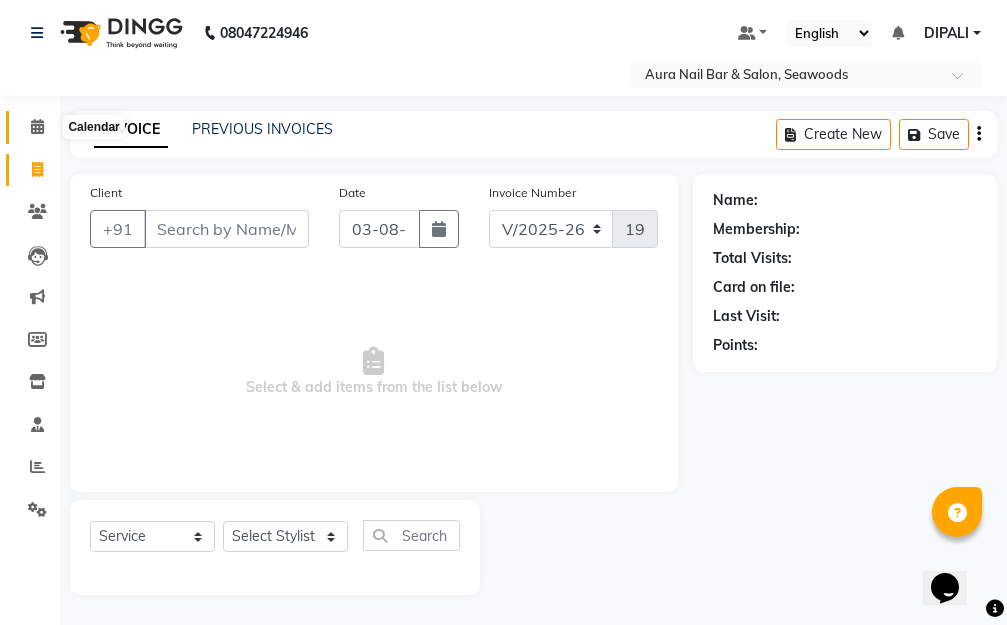 click 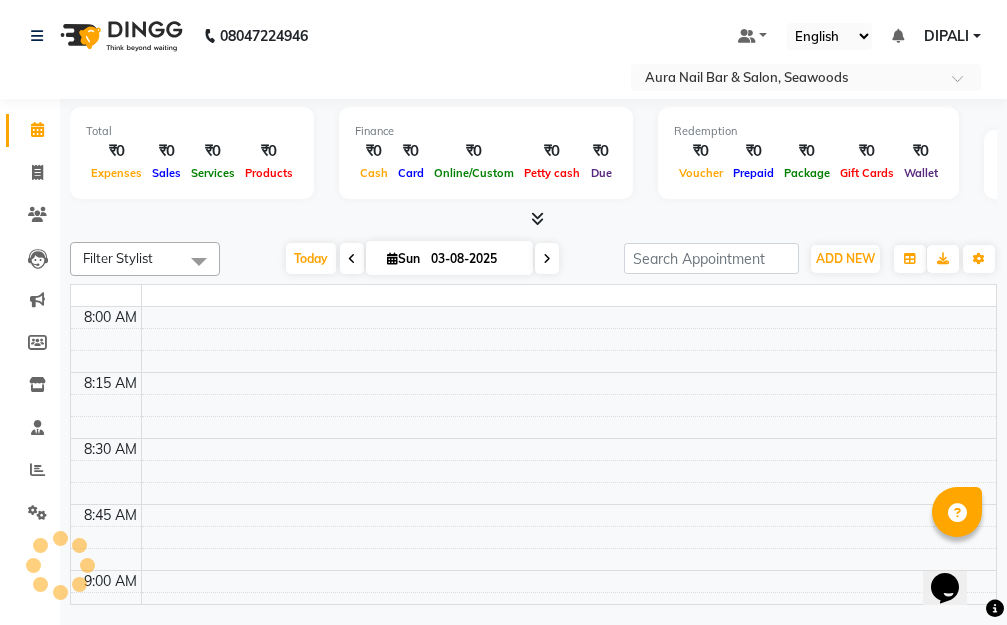 scroll, scrollTop: 0, scrollLeft: 0, axis: both 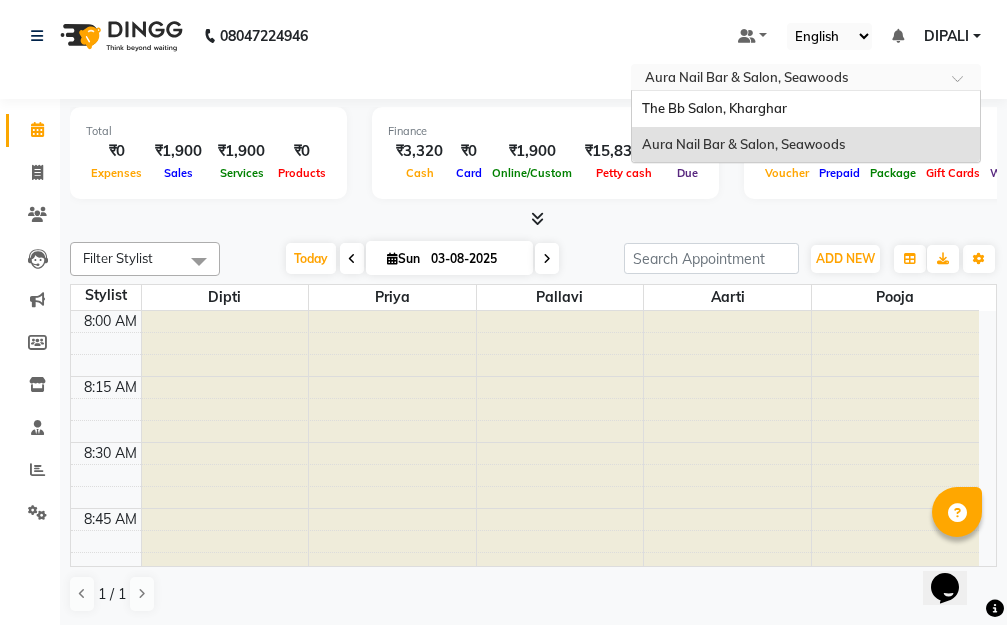 click at bounding box center [964, 84] 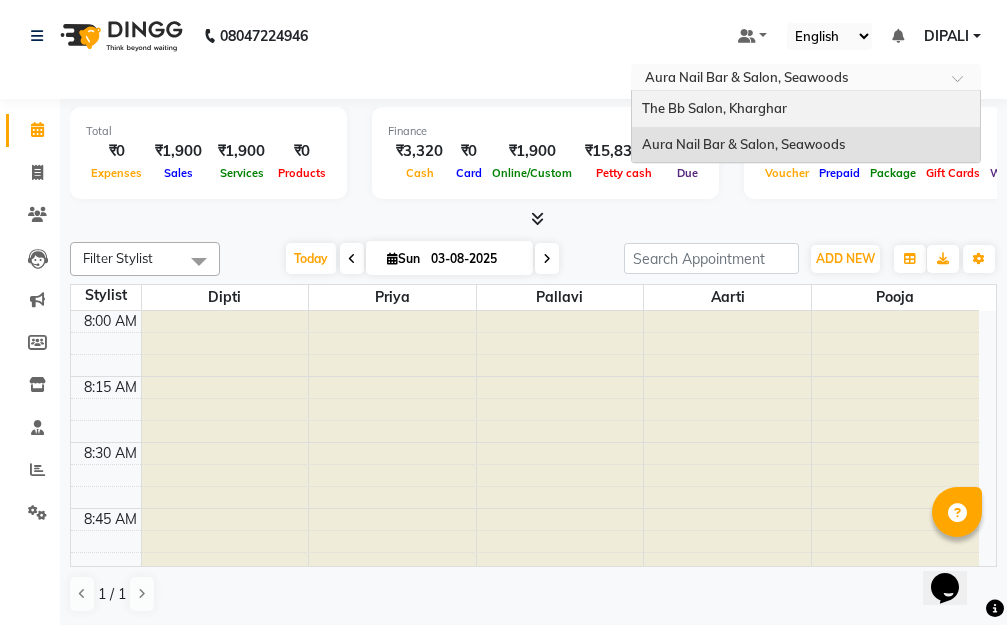 click on "The Bb Salon, Kharghar" at bounding box center (714, 108) 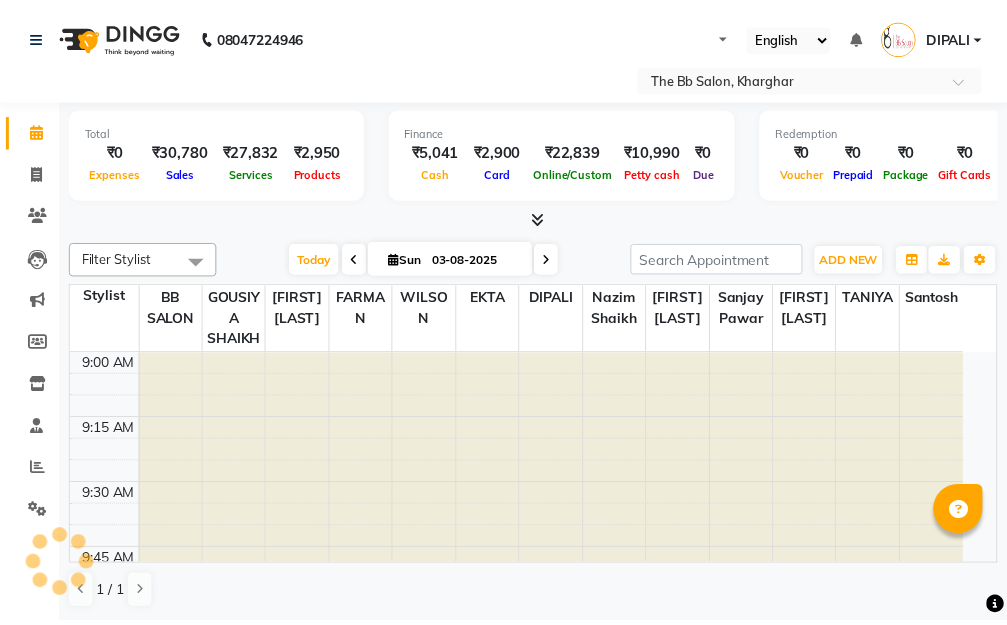 scroll, scrollTop: 0, scrollLeft: 0, axis: both 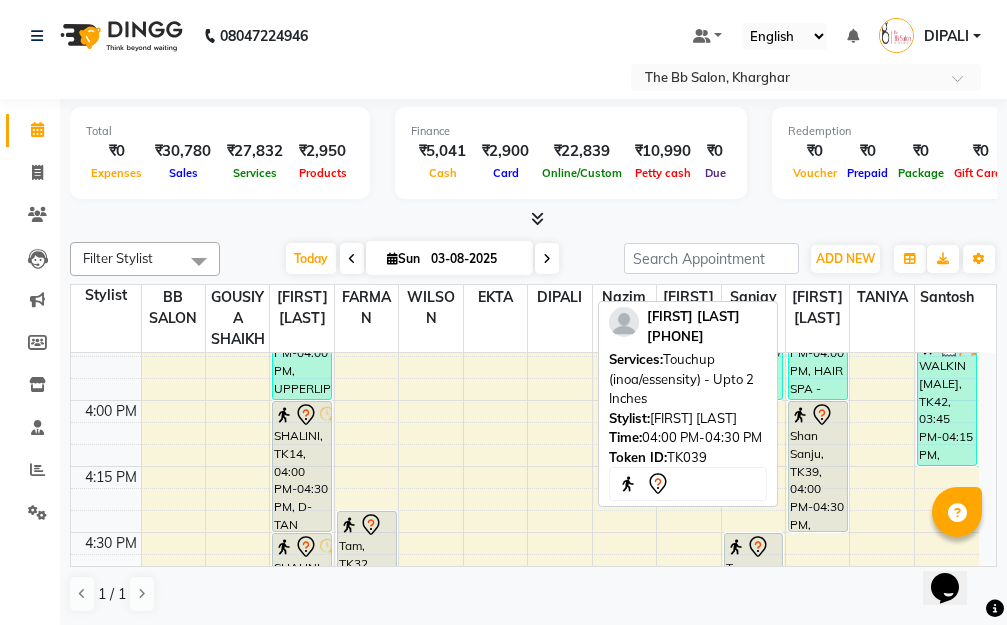 click on "Shan Sanju, TK39, 04:00 PM-04:30 PM, Touchup (inoa/essensity) - Upto 2 Inches" at bounding box center (818, 466) 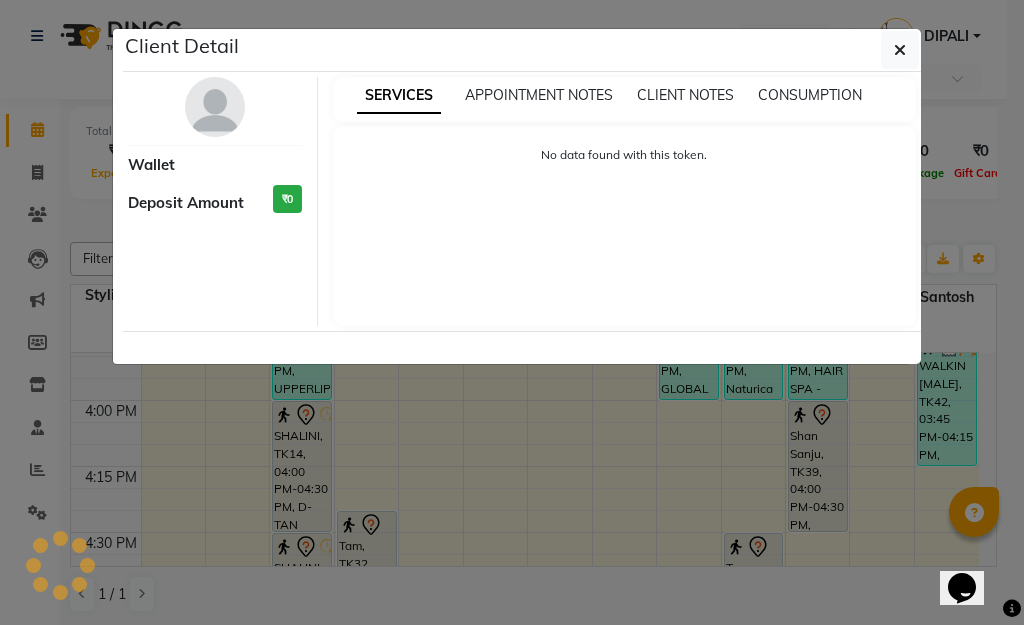 select on "7" 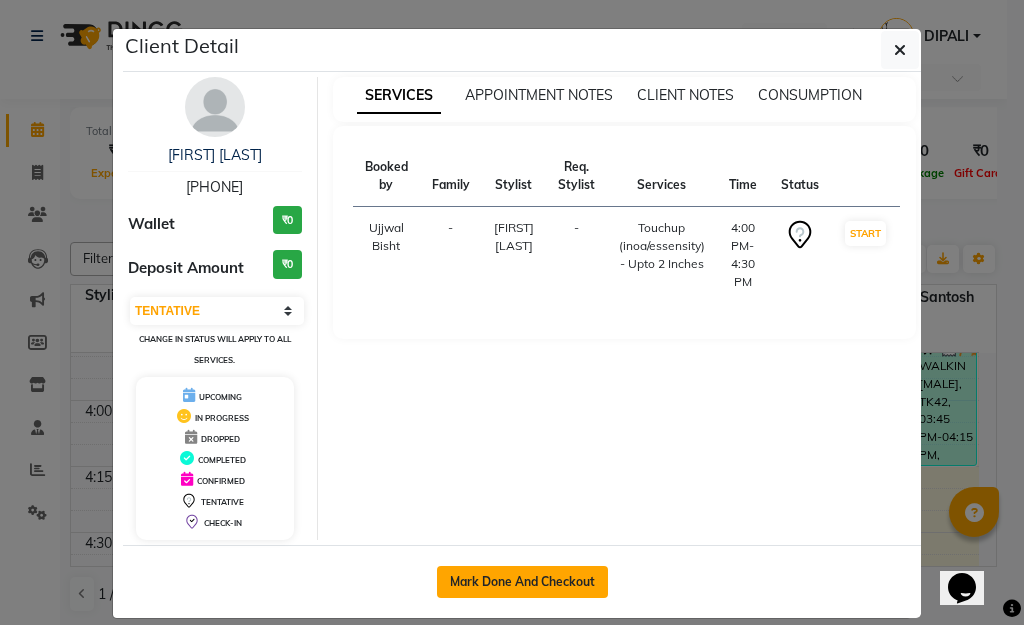 click on "Mark Done And Checkout" 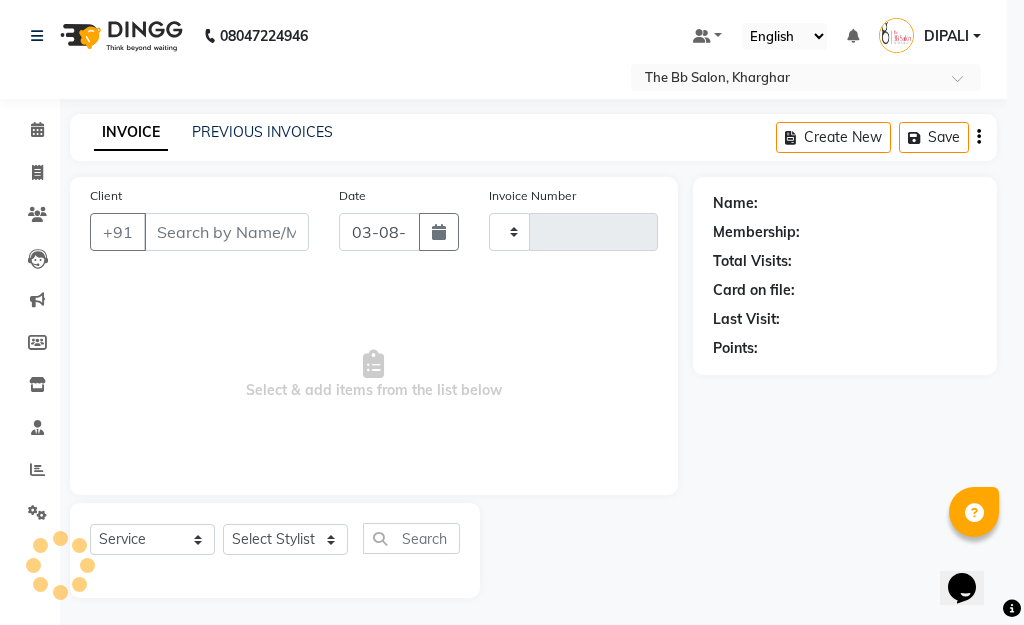 select on "3" 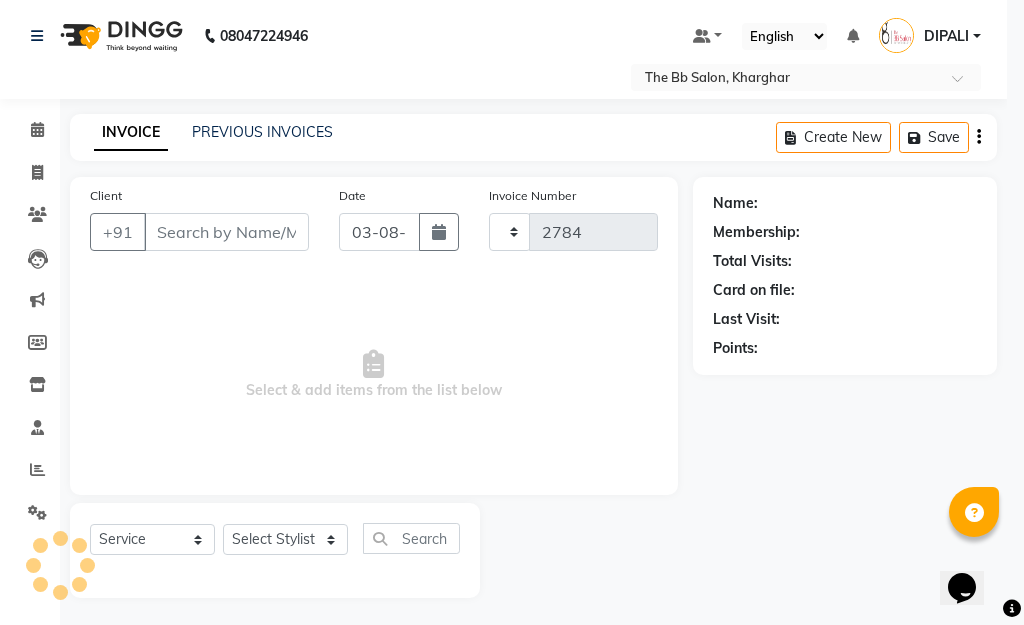 select on "6231" 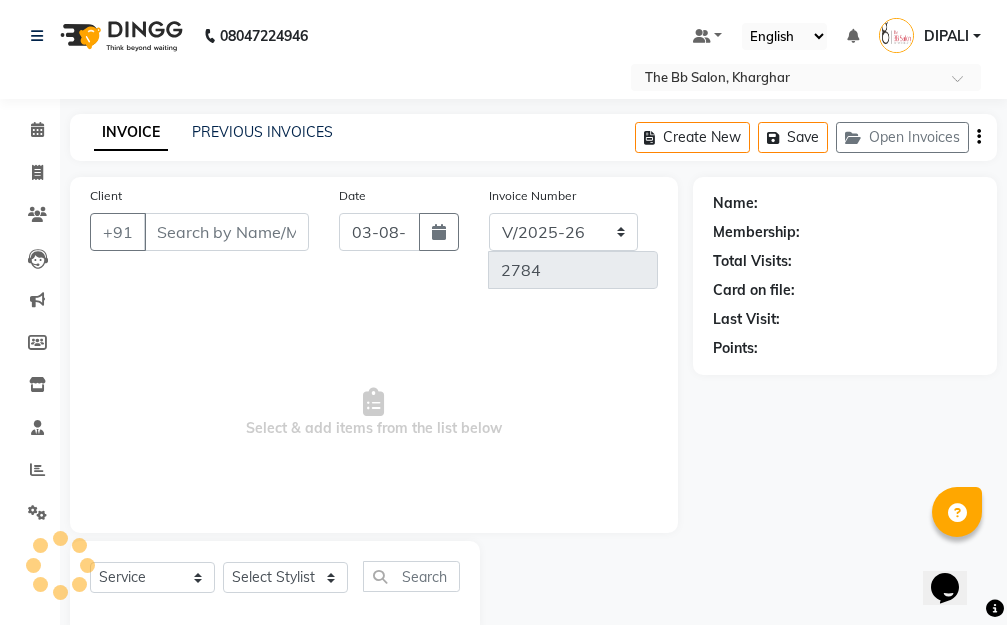 type on "91******09" 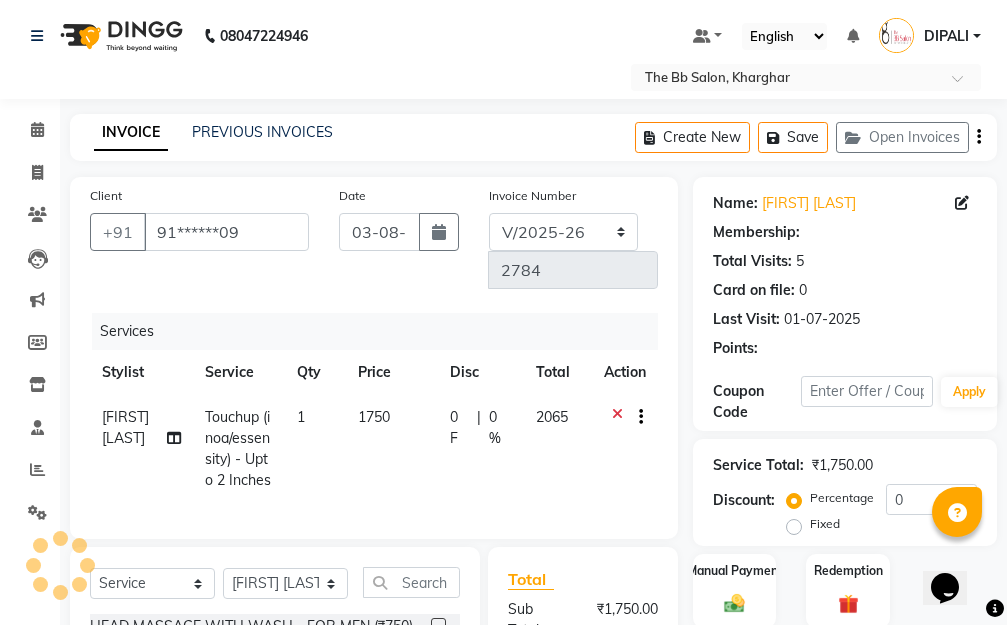select on "1: Object" 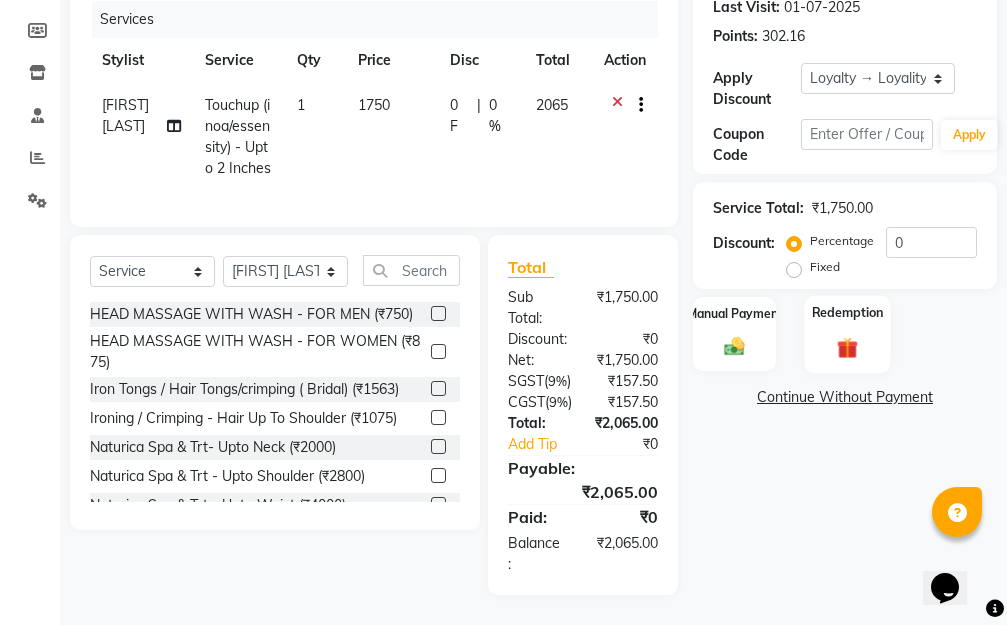 scroll, scrollTop: 392, scrollLeft: 0, axis: vertical 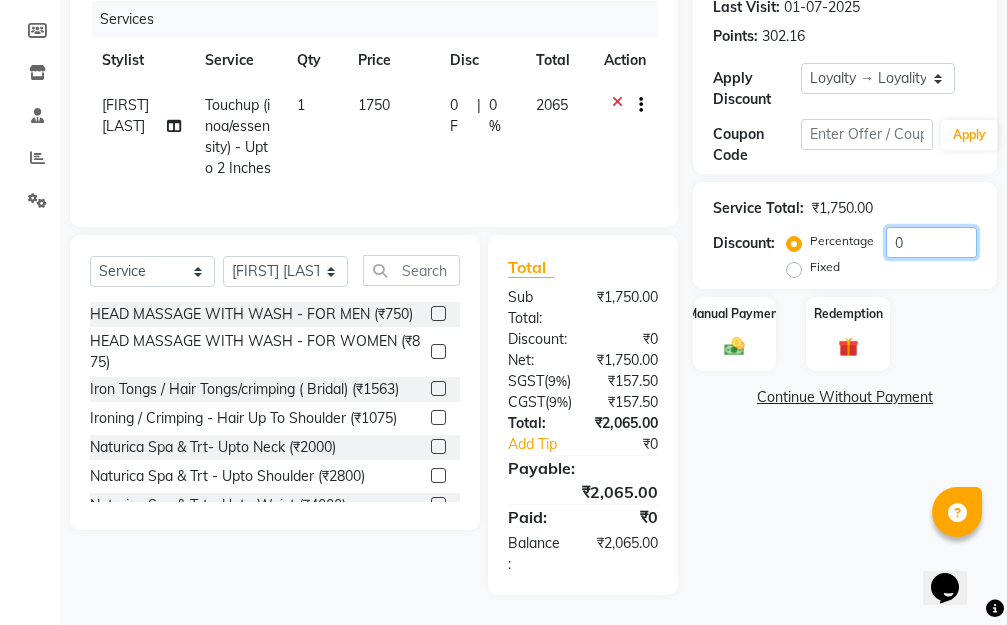 click on "0" 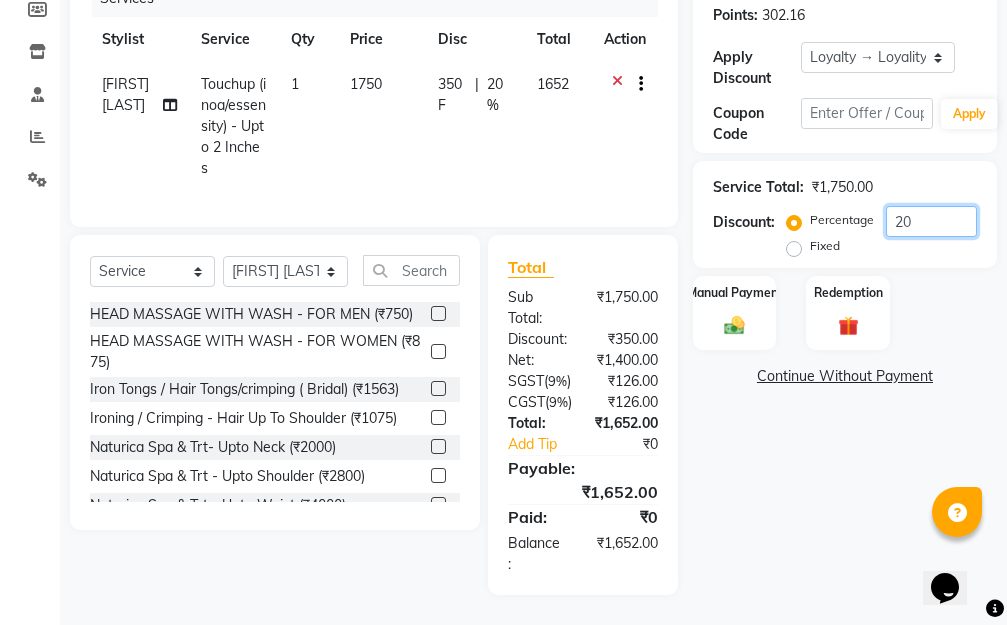 click on "20" 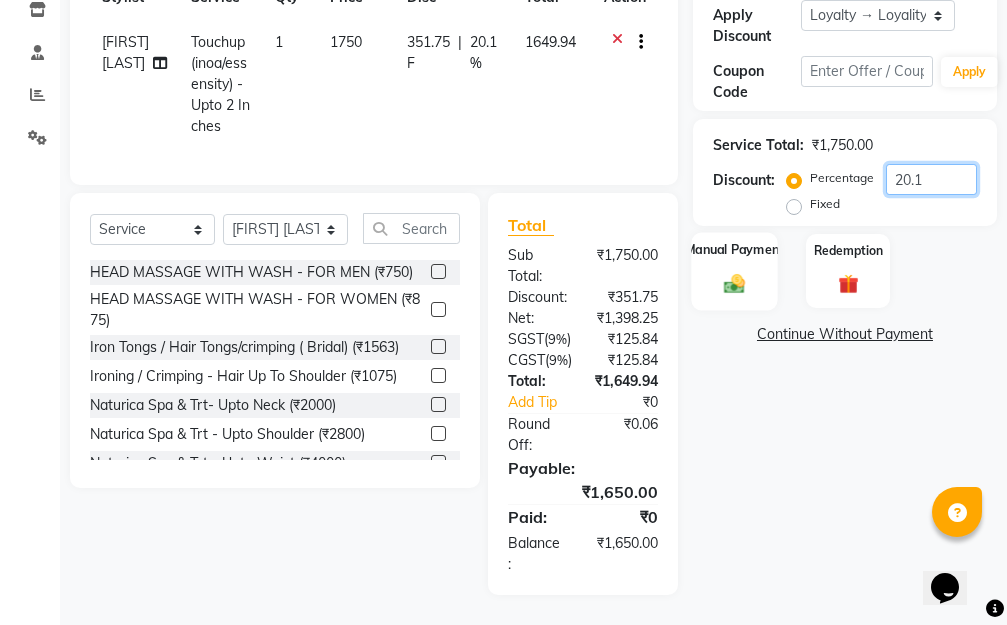type on "20.1" 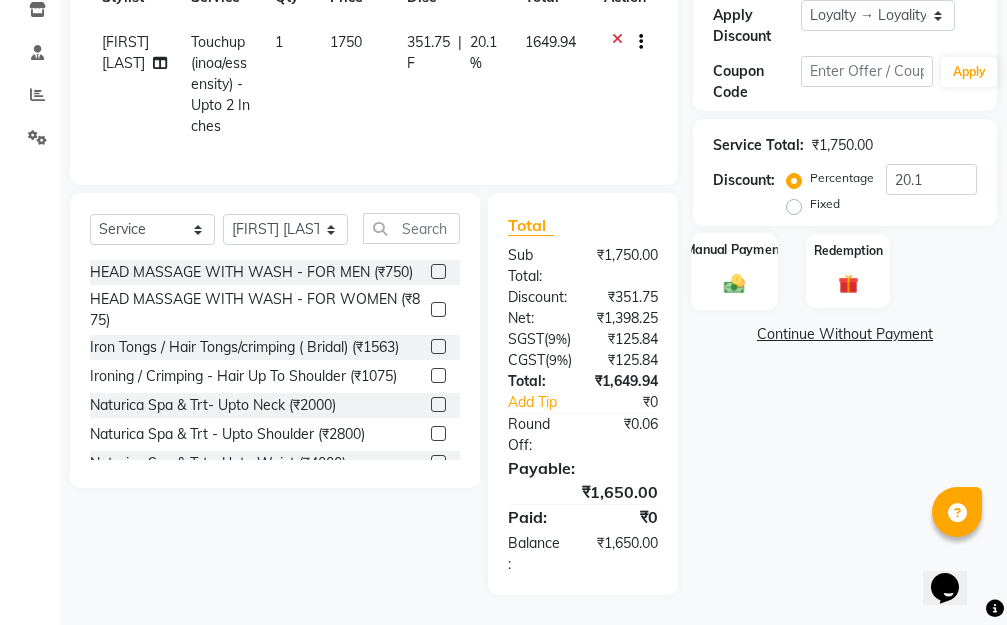 click 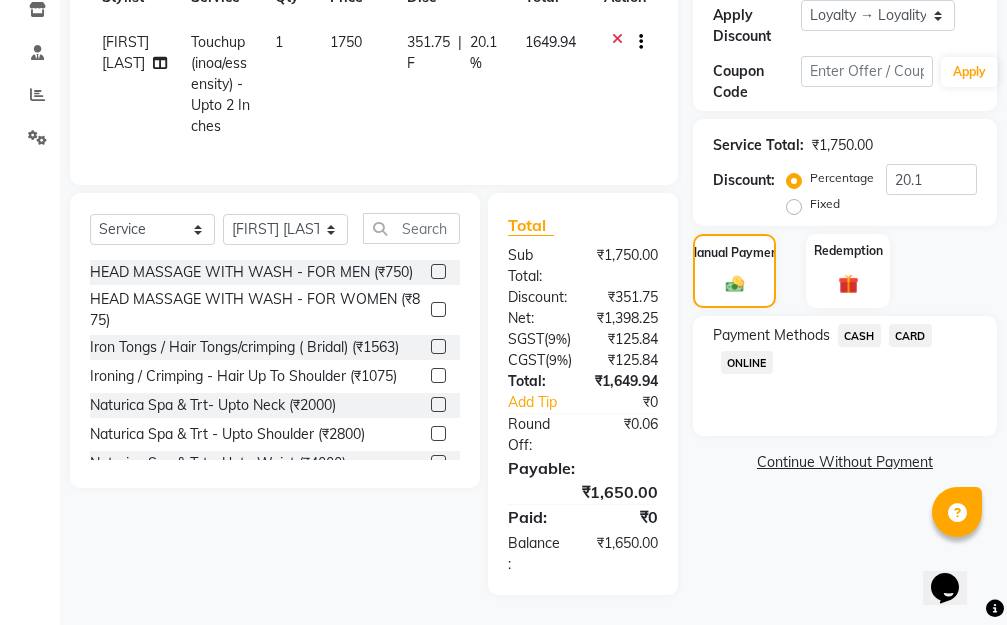 click on "ONLINE" 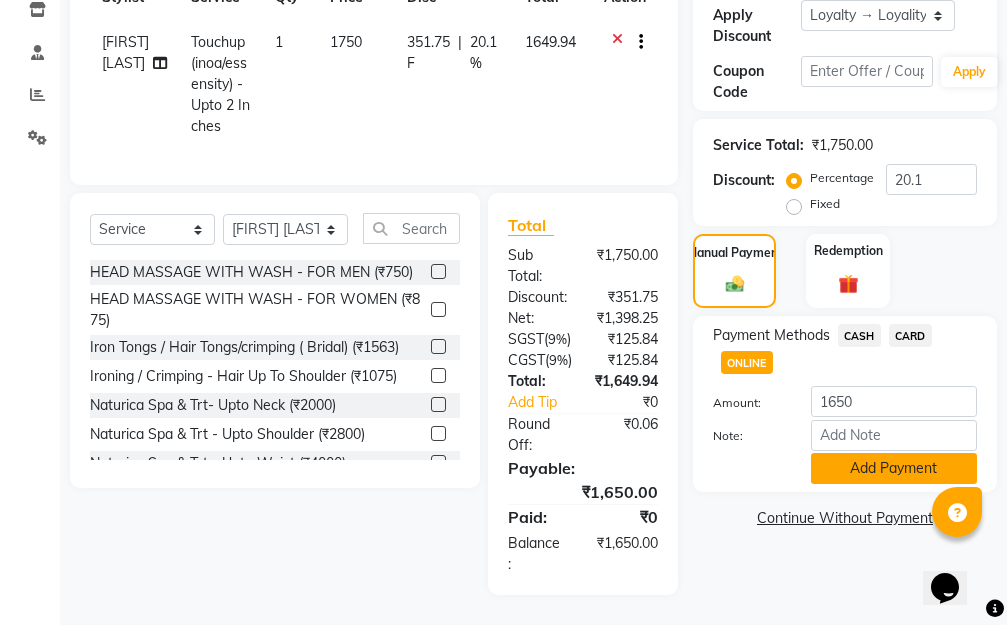 click on "Add Payment" 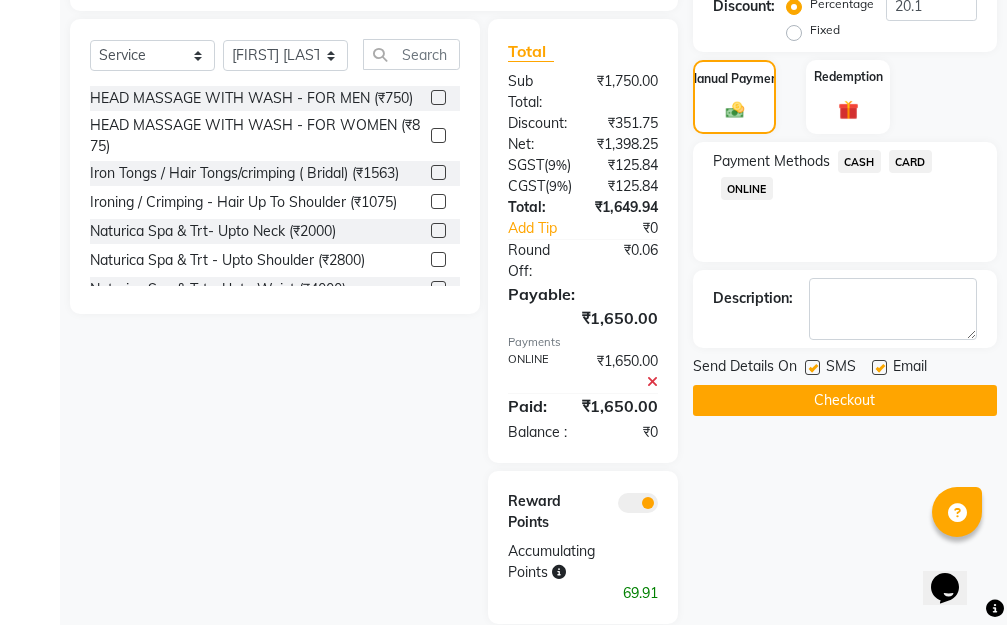 scroll, scrollTop: 658, scrollLeft: 0, axis: vertical 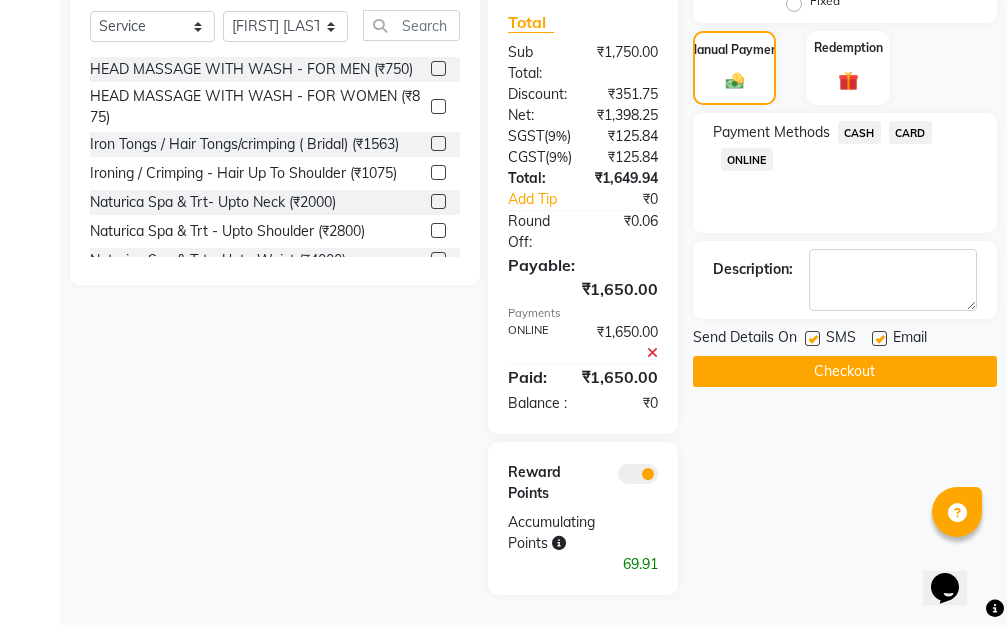 click on "Checkout" 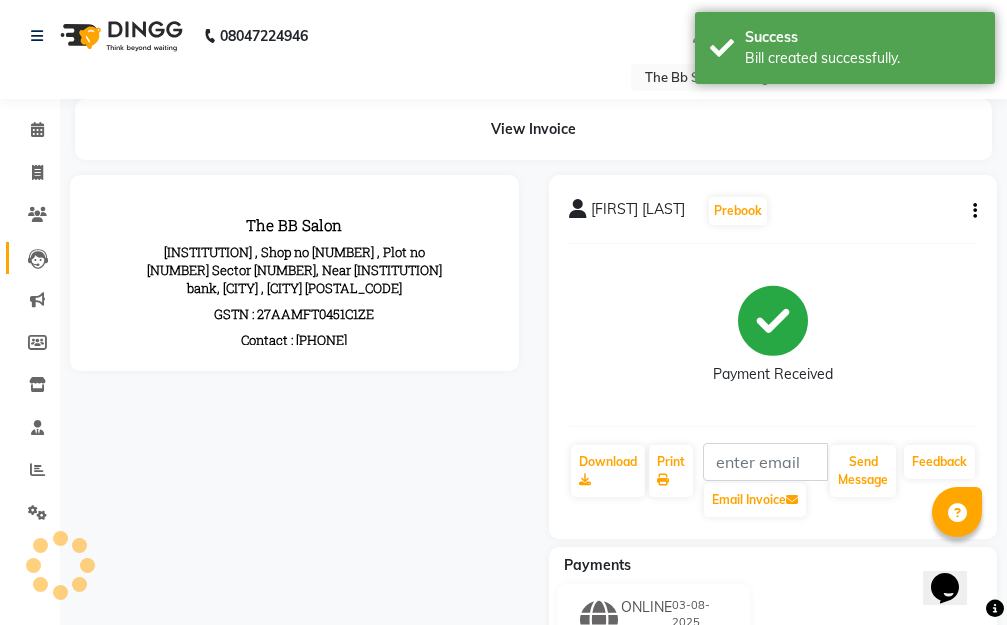 scroll, scrollTop: 0, scrollLeft: 0, axis: both 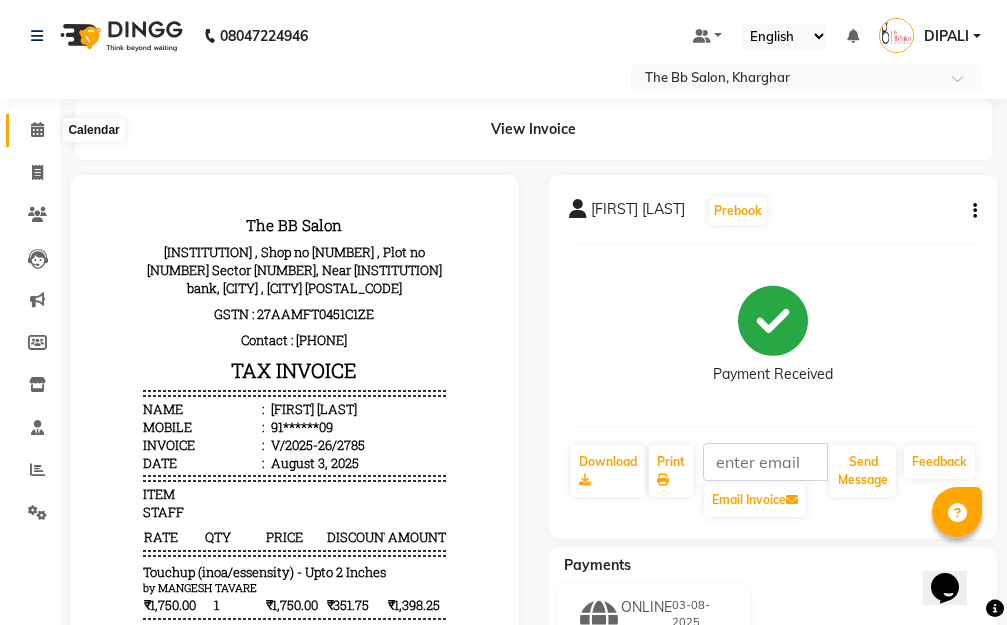 click 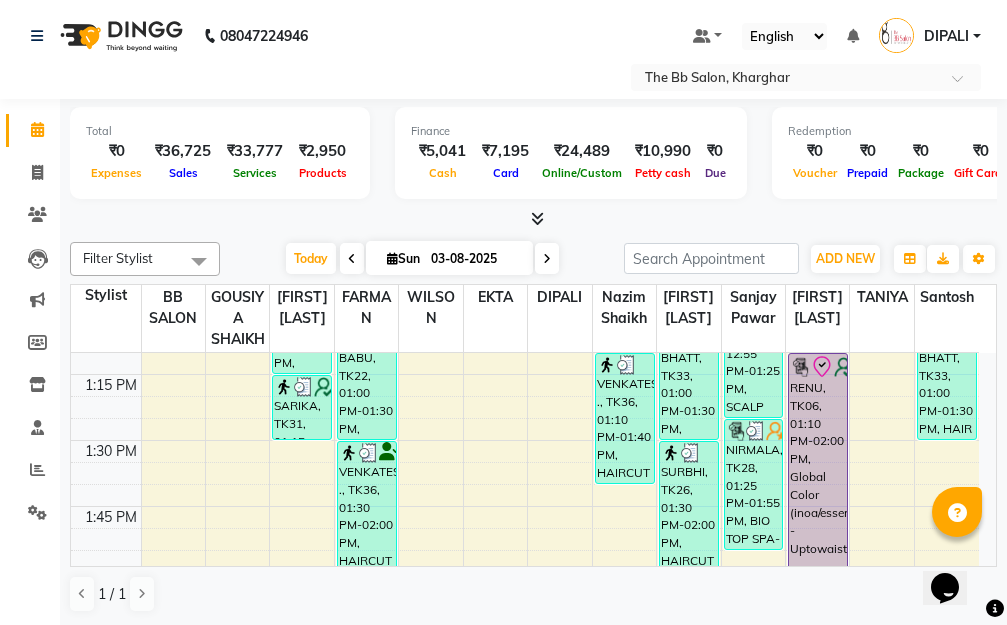 scroll, scrollTop: 1200, scrollLeft: 0, axis: vertical 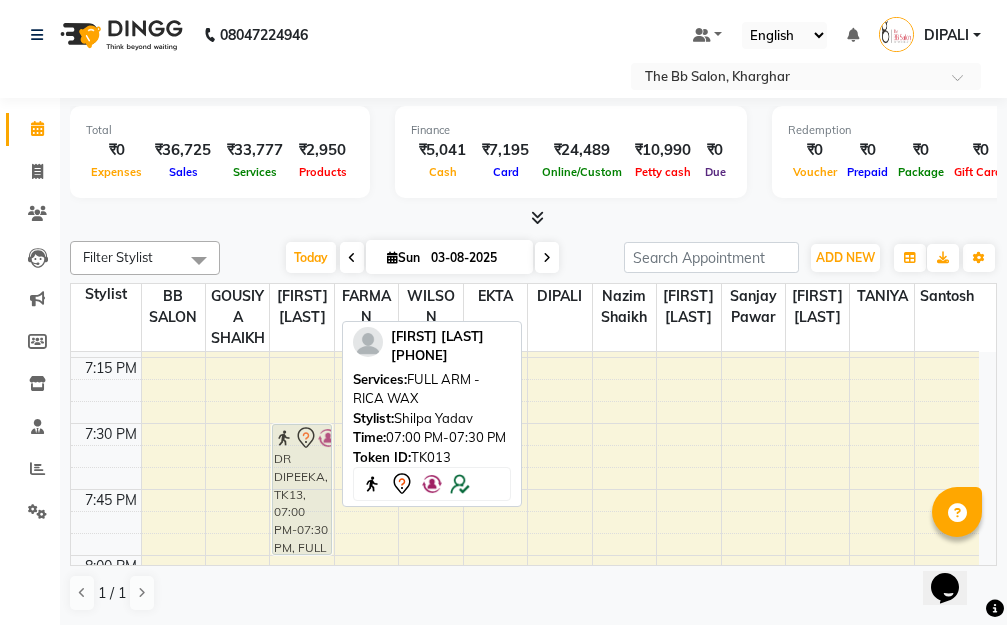 drag, startPoint x: 284, startPoint y: 373, endPoint x: 288, endPoint y: 503, distance: 130.06152 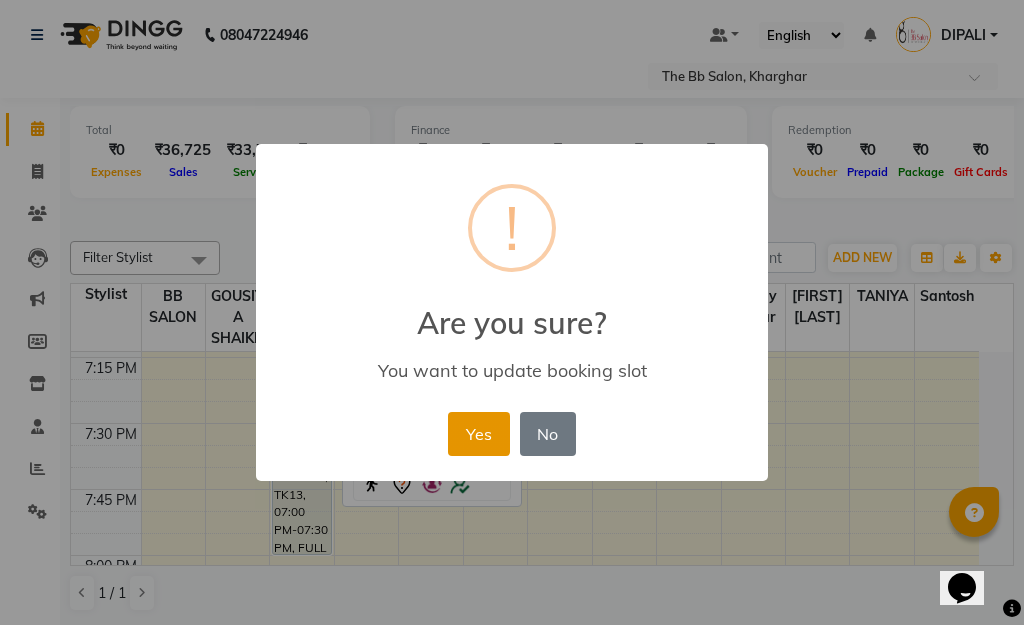click on "Yes" at bounding box center [478, 434] 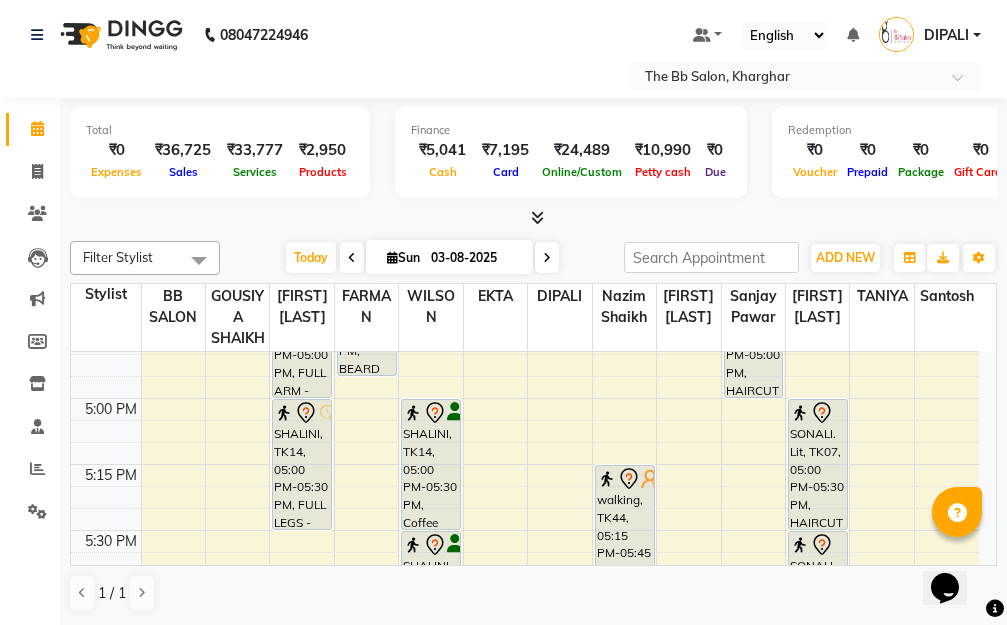 scroll, scrollTop: 2100, scrollLeft: 0, axis: vertical 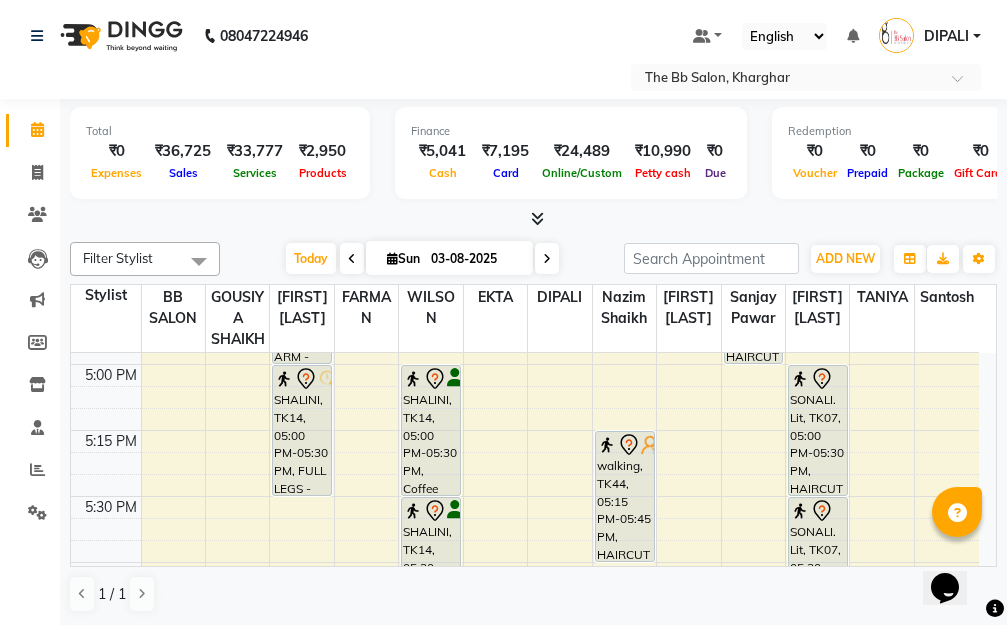 click on "Filter Stylist Select All BB SALON DIPALI EKTA FARMAN GOUSIYA SHAIKH MANGESH TAVARE Nazim Shaikh Rupesh Chavan Sanjay Pawar santosh SHILPA YADAV TANIYA WILSON Today Sun 03-08-2025 Toggle Dropdown Add Appointment Add Invoice Add Expense Add Attendance Add Client Add Transaction Toggle Dropdown Add Appointment Add Invoice Add Expense Add Attendance Add Client ADD NEW Toggle Dropdown Add Appointment Add Invoice Add Expense Add Attendance Add Client Add Transaction Filter Stylist Select All BB SALON DIPALI EKTA FARMAN GOUSIYA SHAIKH MANGESH TAVARE Nazim Shaikh Rupesh Chavan Sanjay Pawar santosh SHILPA YADAV TANIYA WILSON Group By Staff View Room View View as Vertical Vertical - Week View Horizontal Horizontal - Week View List Toggle Dropdown Calendar Settings Manage Tags Arrange Stylists Reset Stylists Full Screen Show Available Stylist Appointment Form Zoom 300% Staff/Room Display Count 13 Stylist BB SALON GOUSIYA SHAIKH SHILPA YADAV FARMAN WILSON EKTA DIPALI Nazim Shaikh Rupesh Chavan TANIYA" 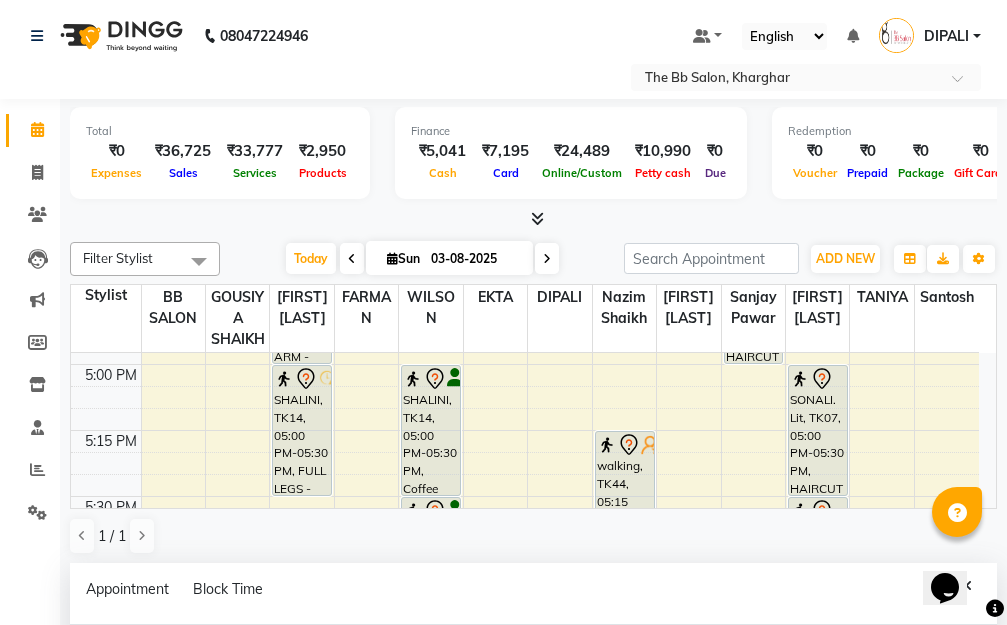 select on "83516" 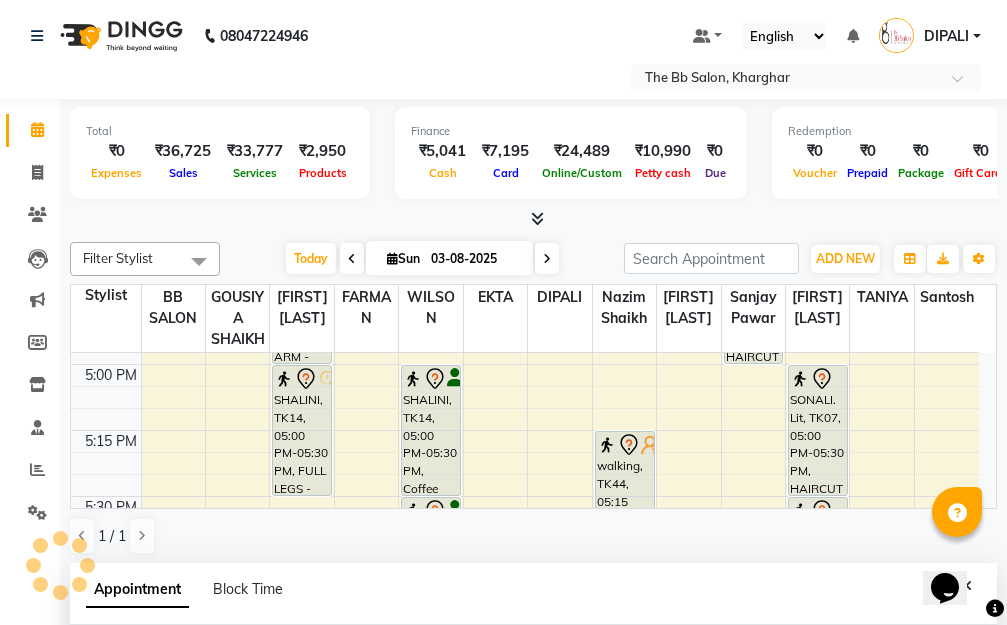select on "1050" 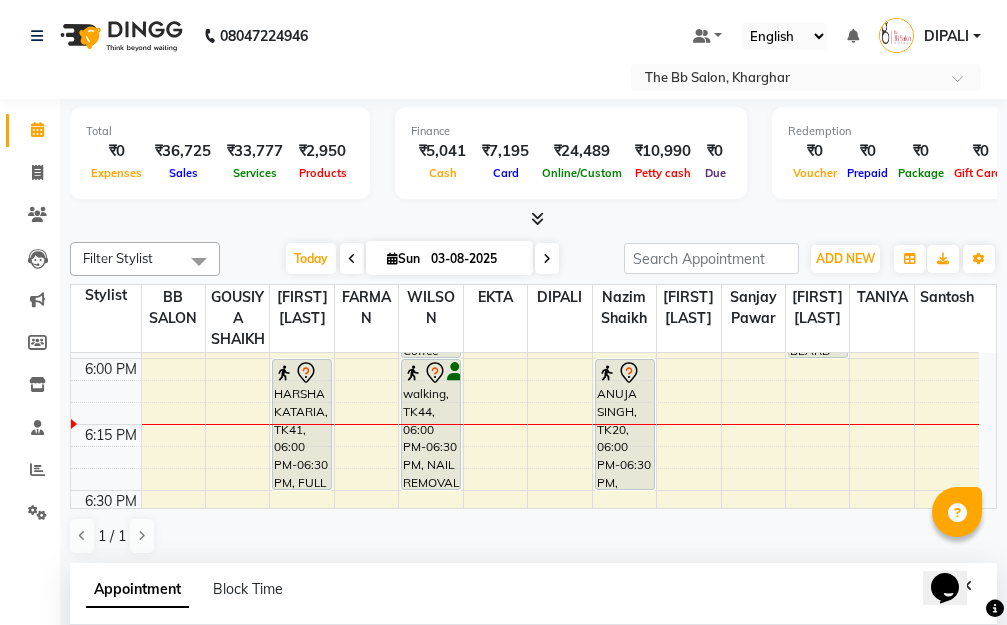 scroll, scrollTop: 2500, scrollLeft: 0, axis: vertical 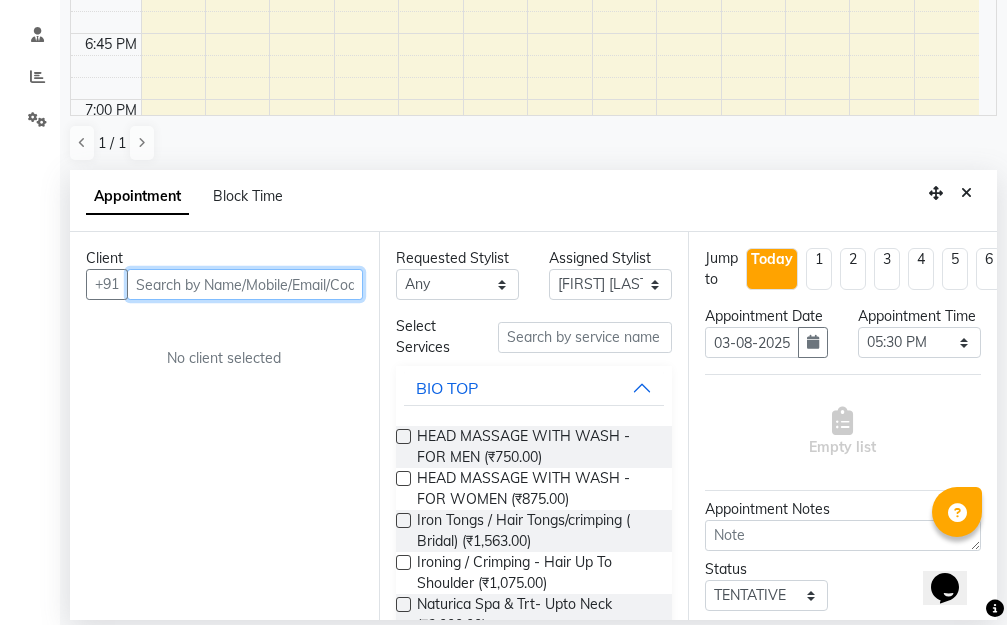 click at bounding box center (245, 284) 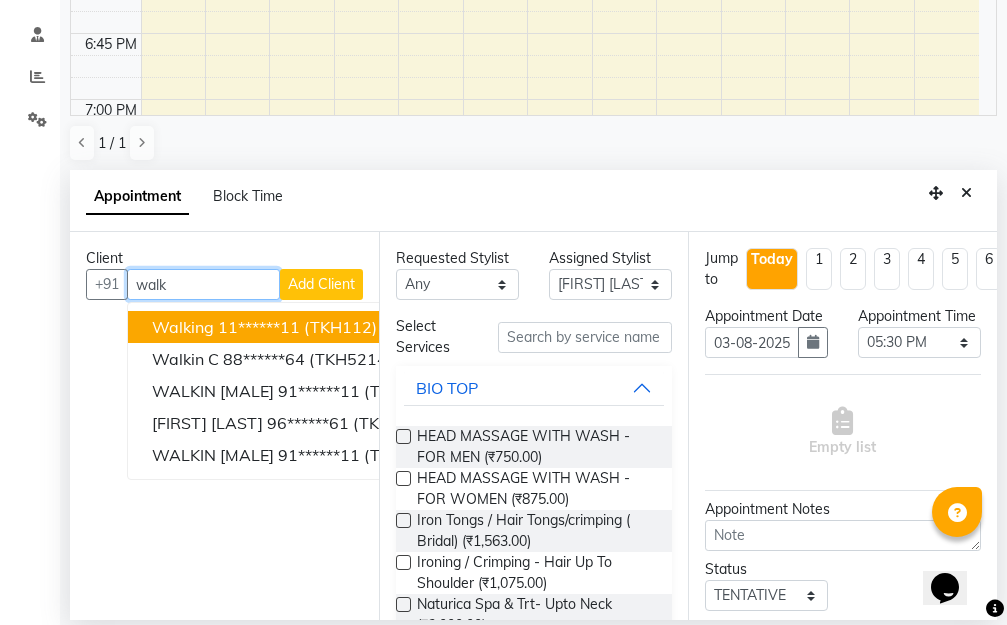click on "(TKH112)" at bounding box center (340, 327) 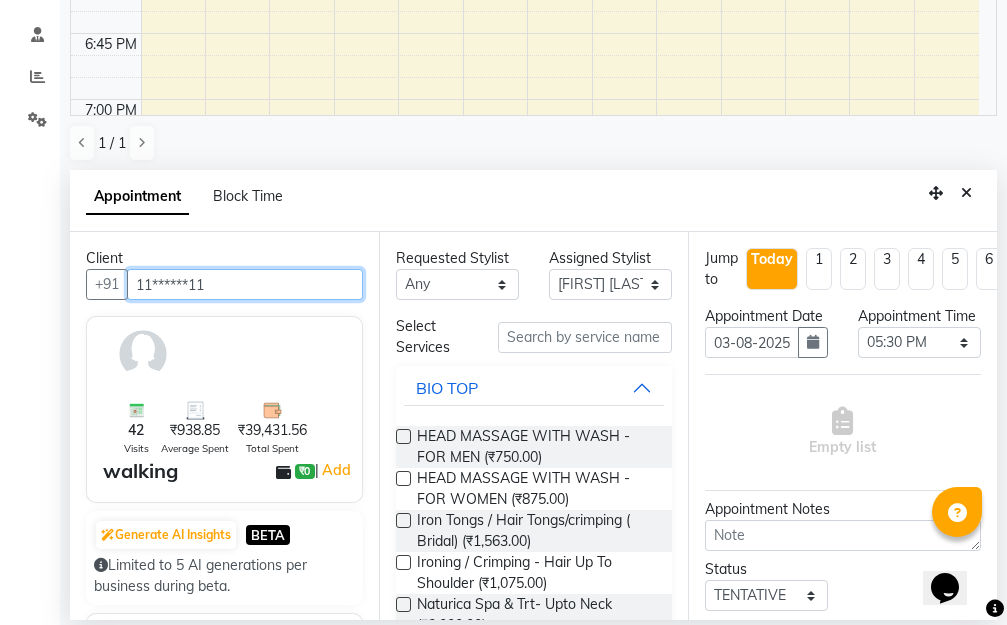 type on "11******11" 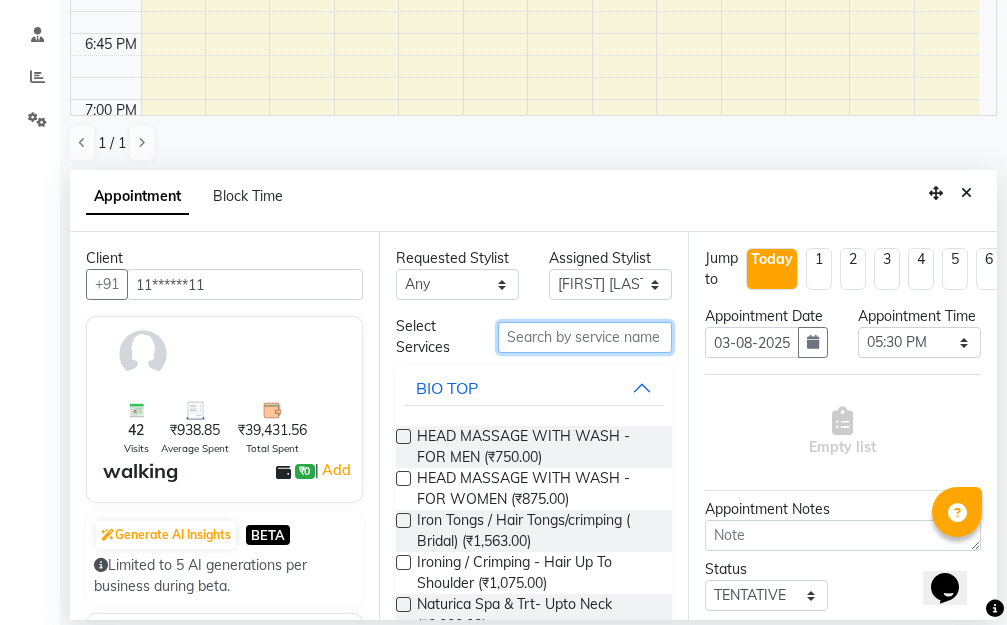 click at bounding box center (585, 337) 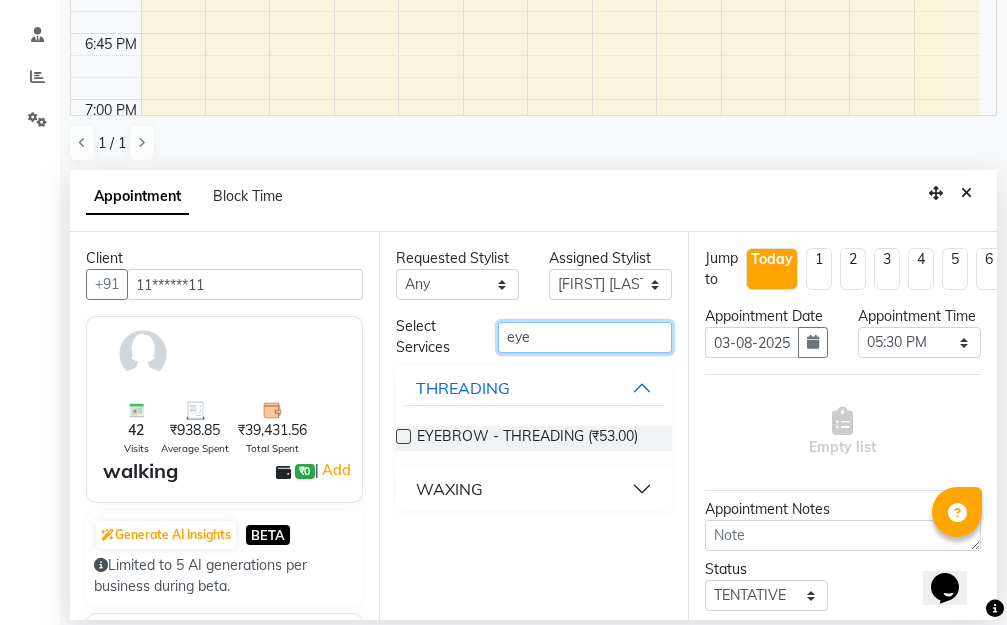 type on "eye" 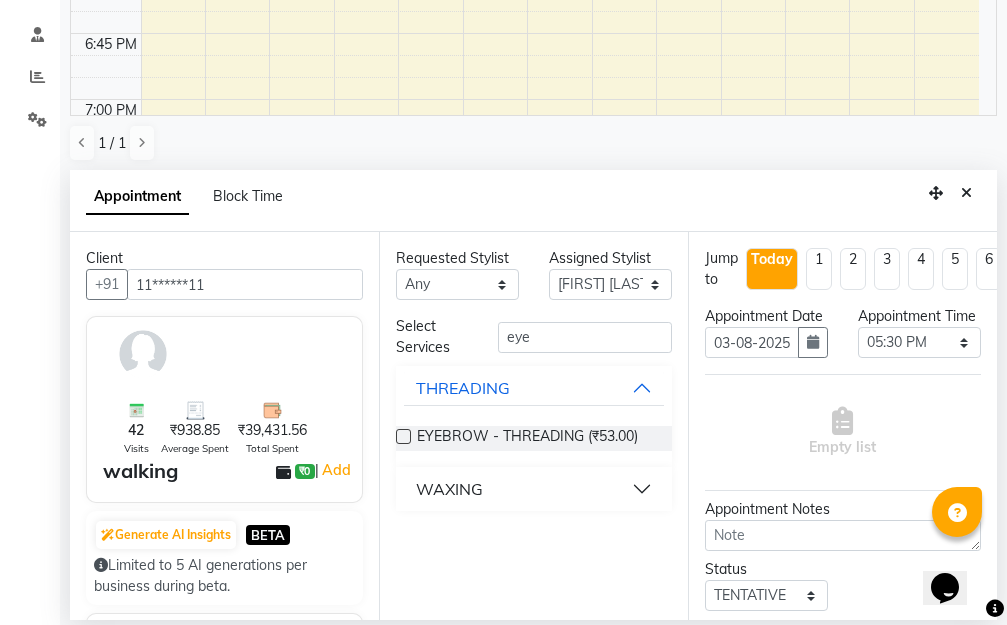 click at bounding box center [403, 436] 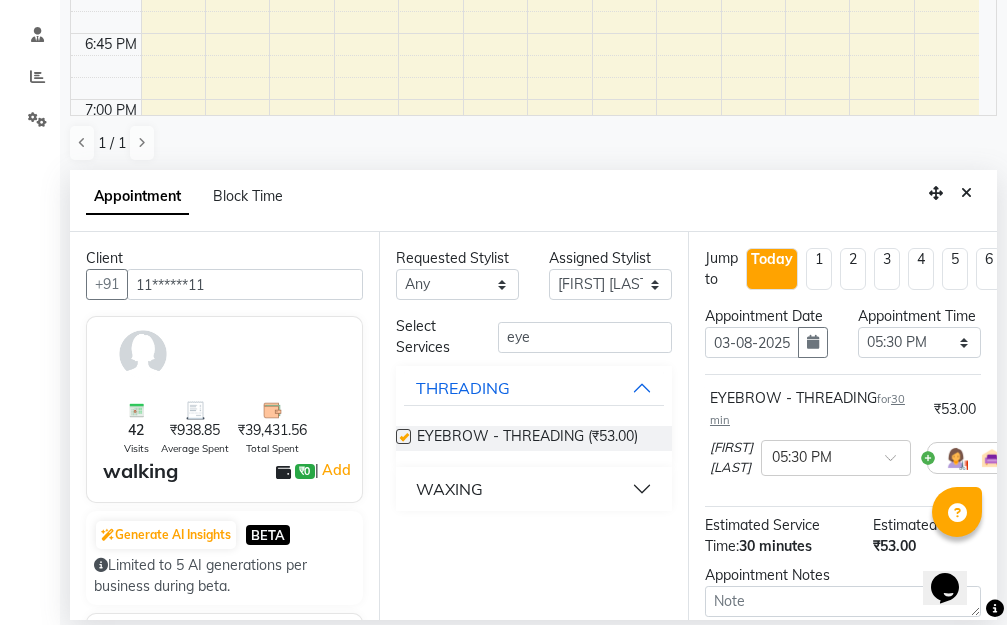 checkbox on "false" 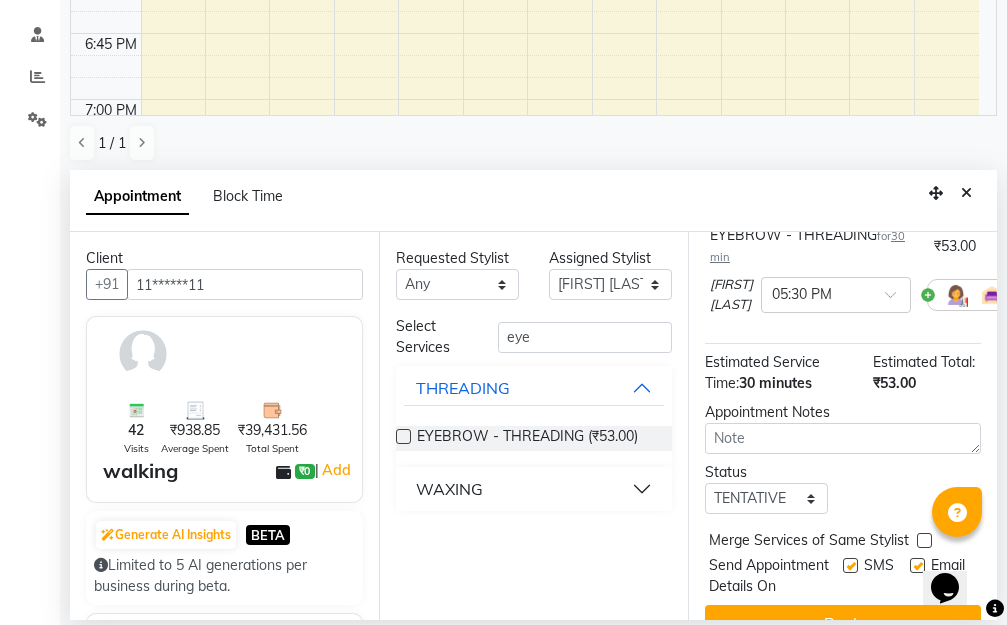 scroll, scrollTop: 259, scrollLeft: 0, axis: vertical 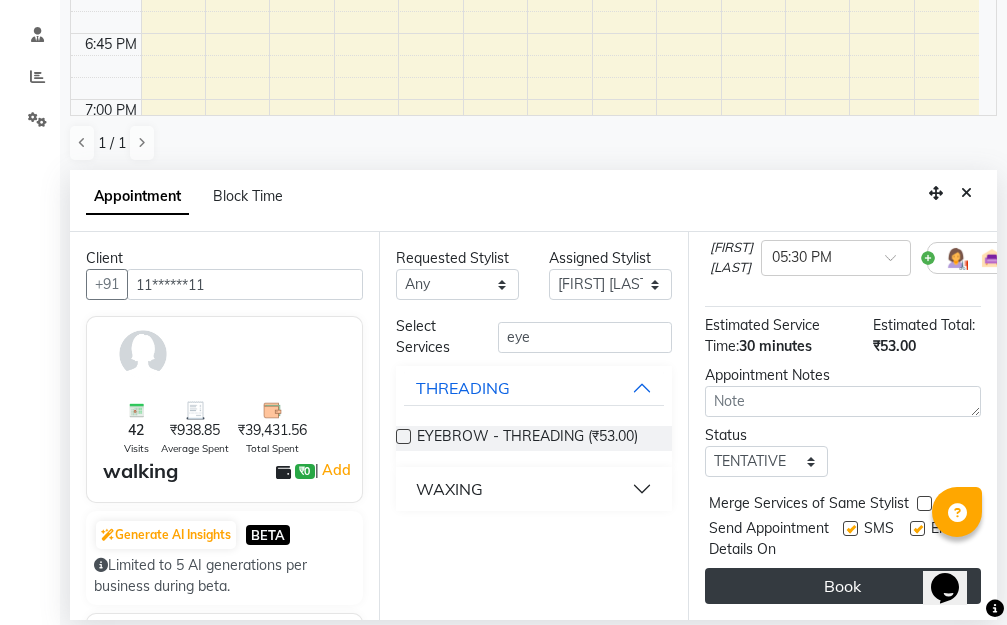 click on "Book" at bounding box center (843, 586) 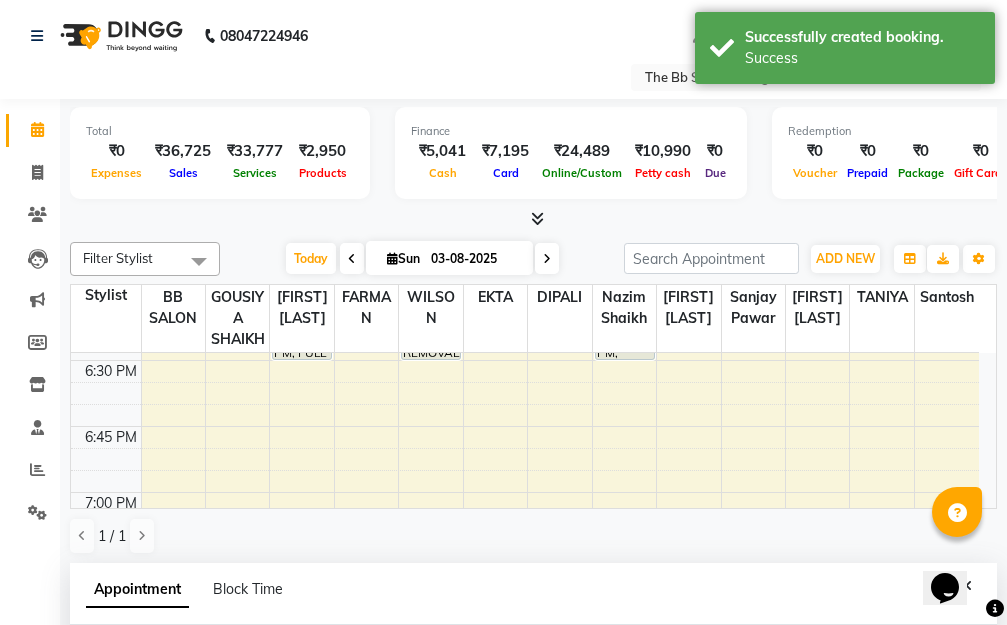 scroll, scrollTop: 393, scrollLeft: 0, axis: vertical 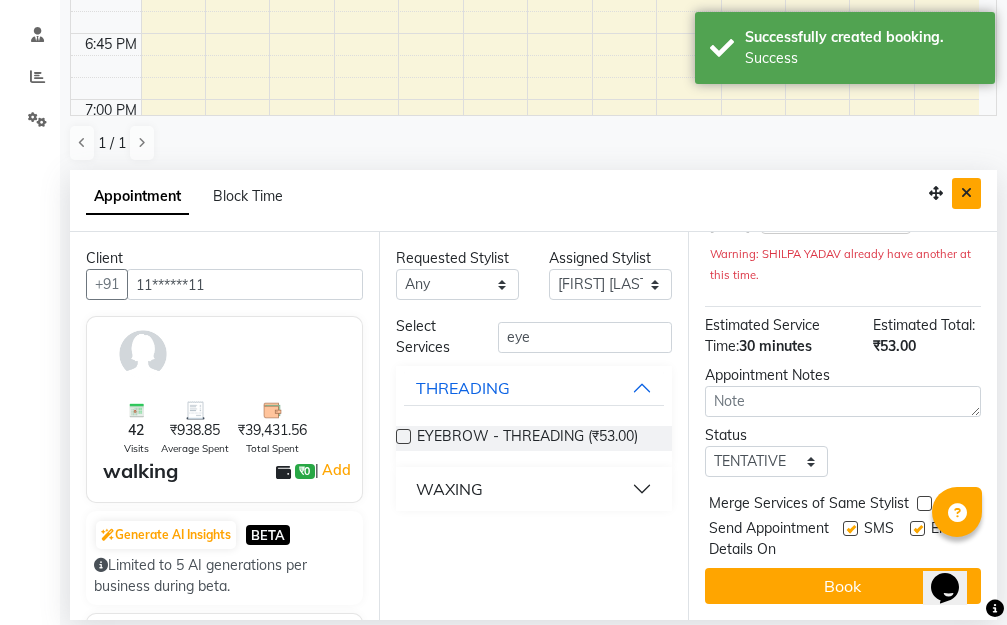 click at bounding box center [966, 193] 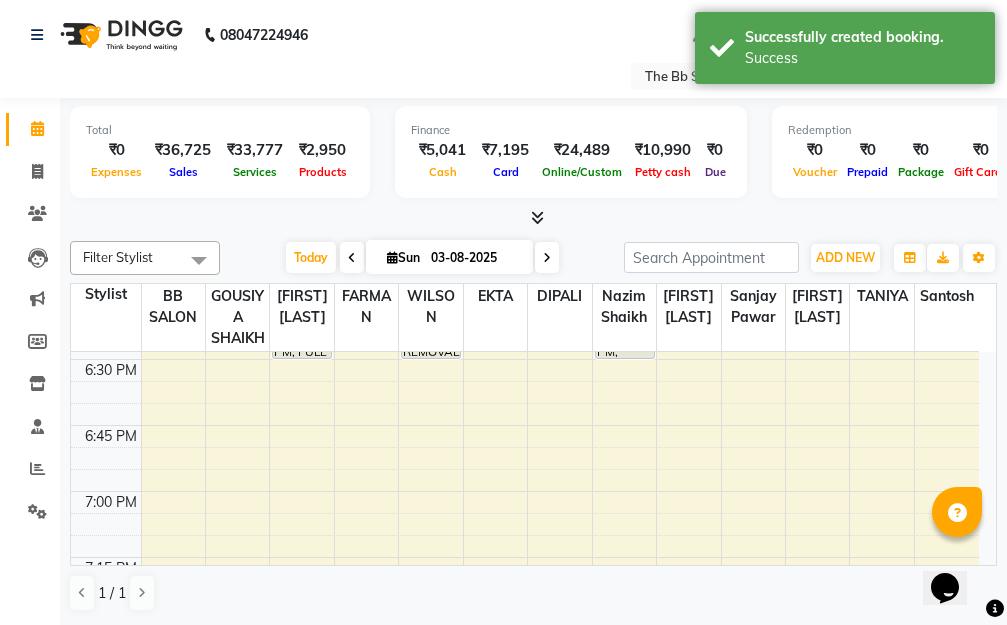 scroll, scrollTop: 1, scrollLeft: 0, axis: vertical 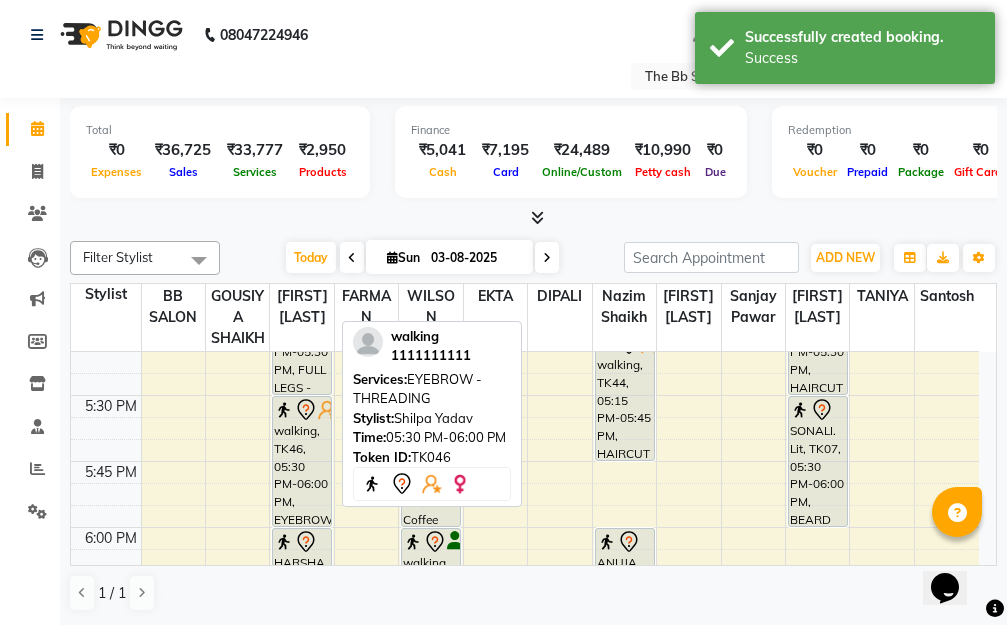 click on "walking, TK46, 05:30 PM-06:00 PM, EYEBROW - THREADING" at bounding box center (302, 461) 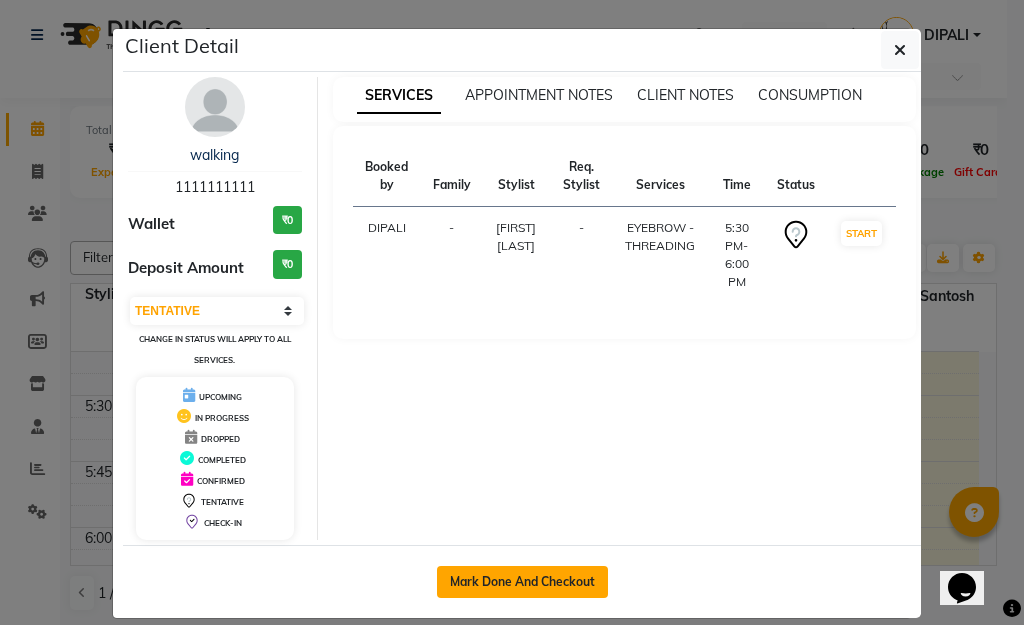 click on "Mark Done And Checkout" 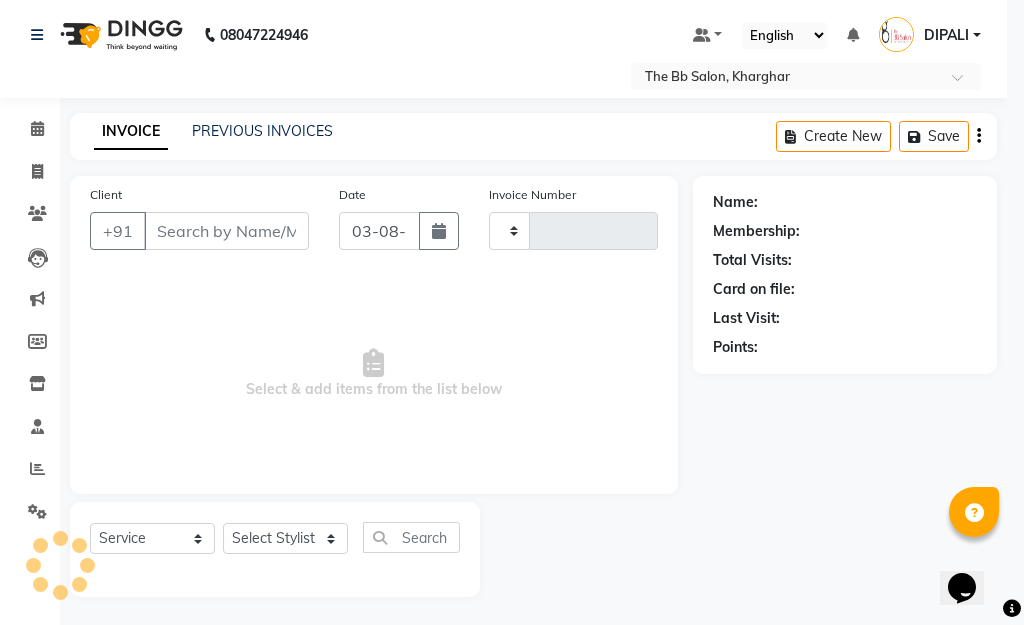 type on "2787" 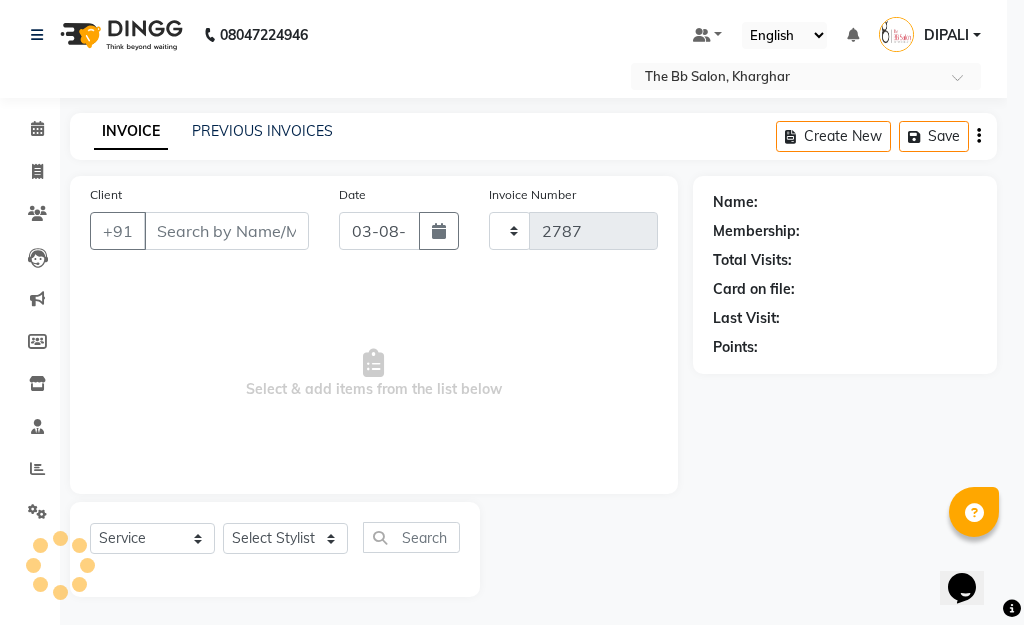 select on "6231" 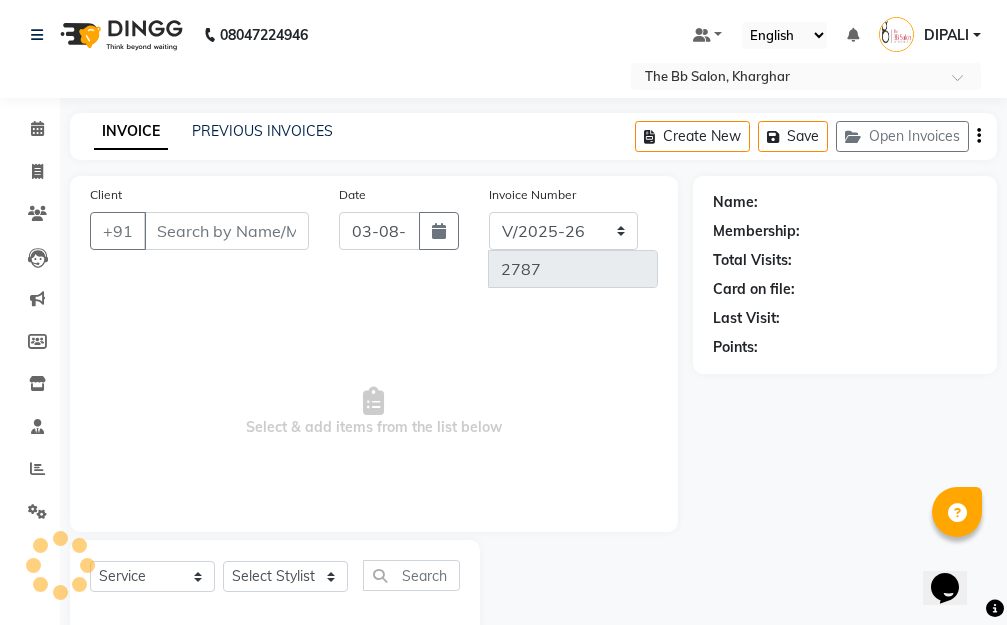type on "11******11" 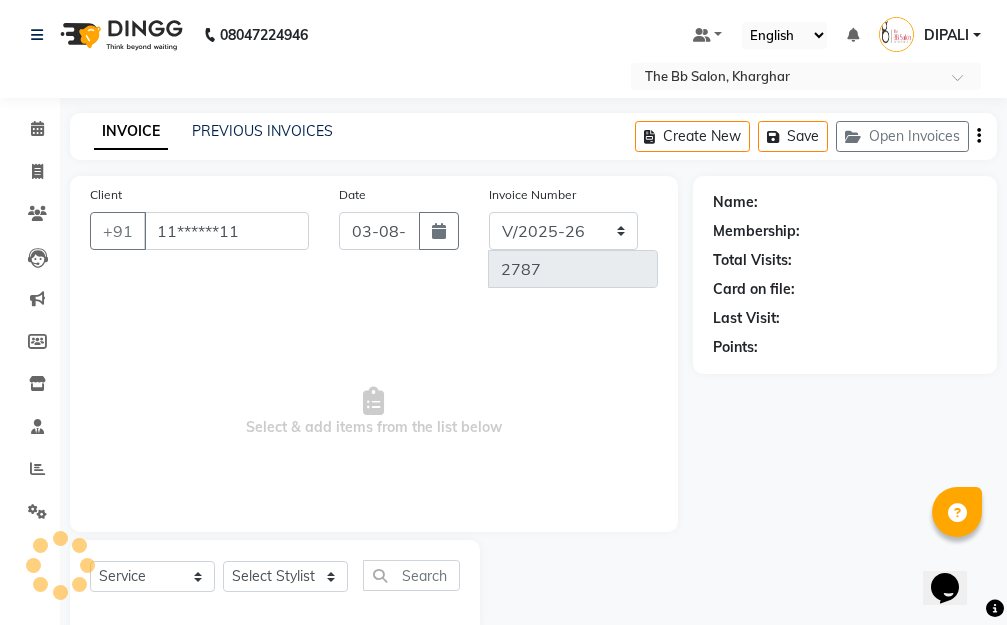 select on "83516" 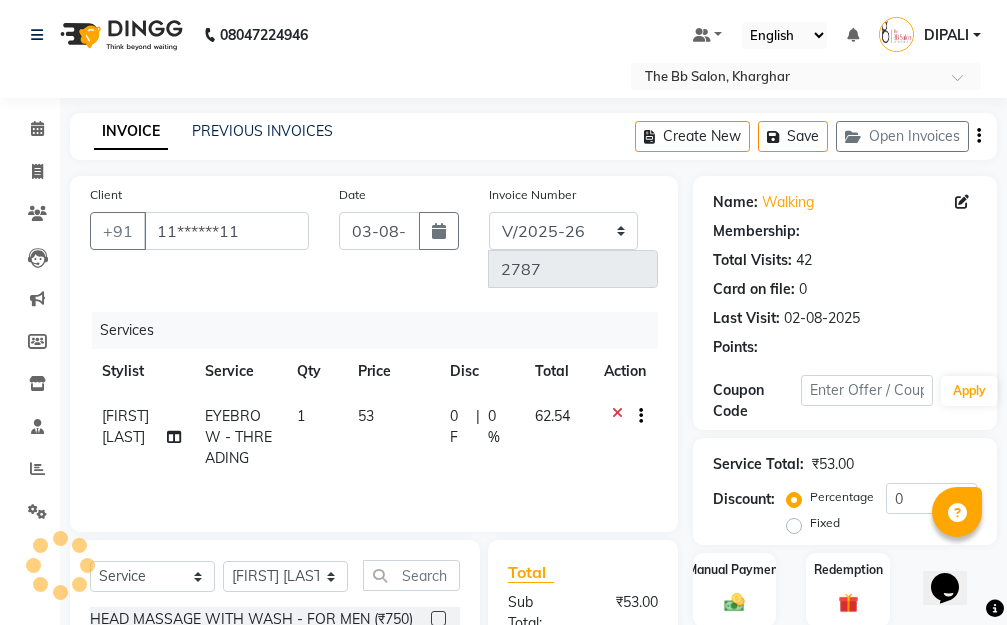select on "1: Object" 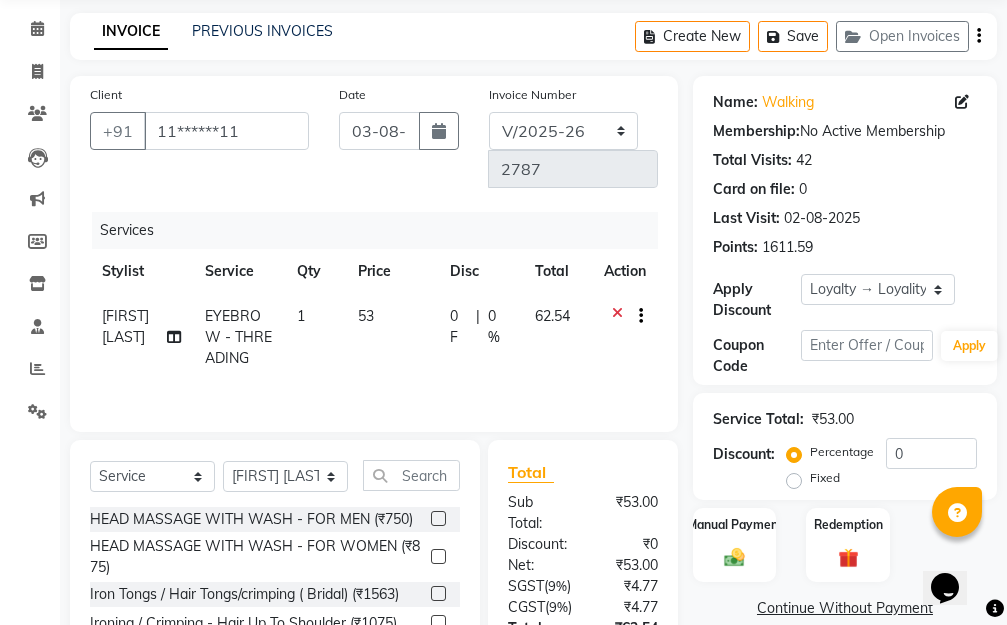 scroll, scrollTop: 201, scrollLeft: 0, axis: vertical 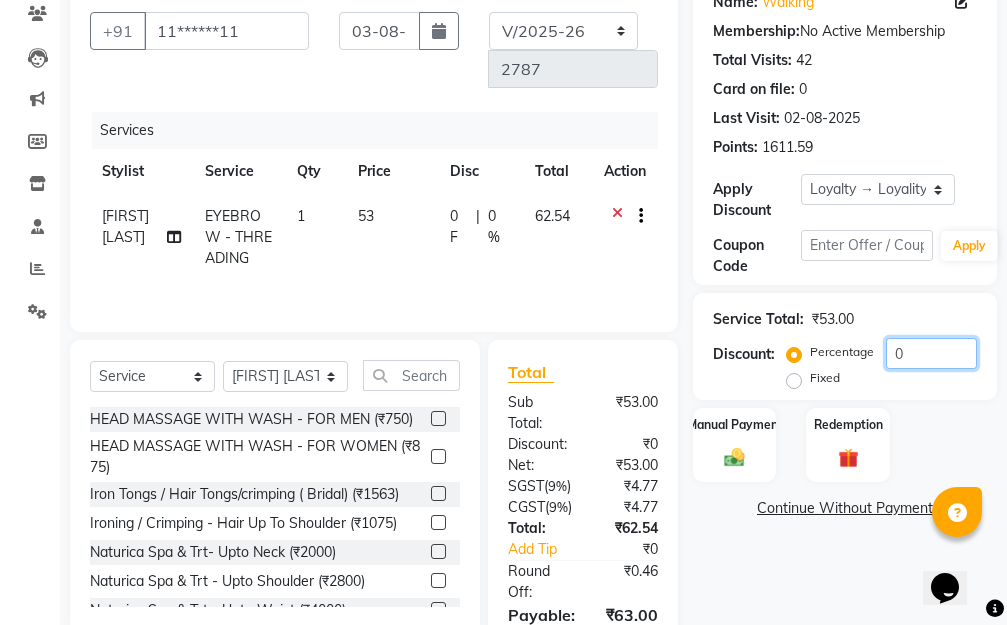 click on "0" 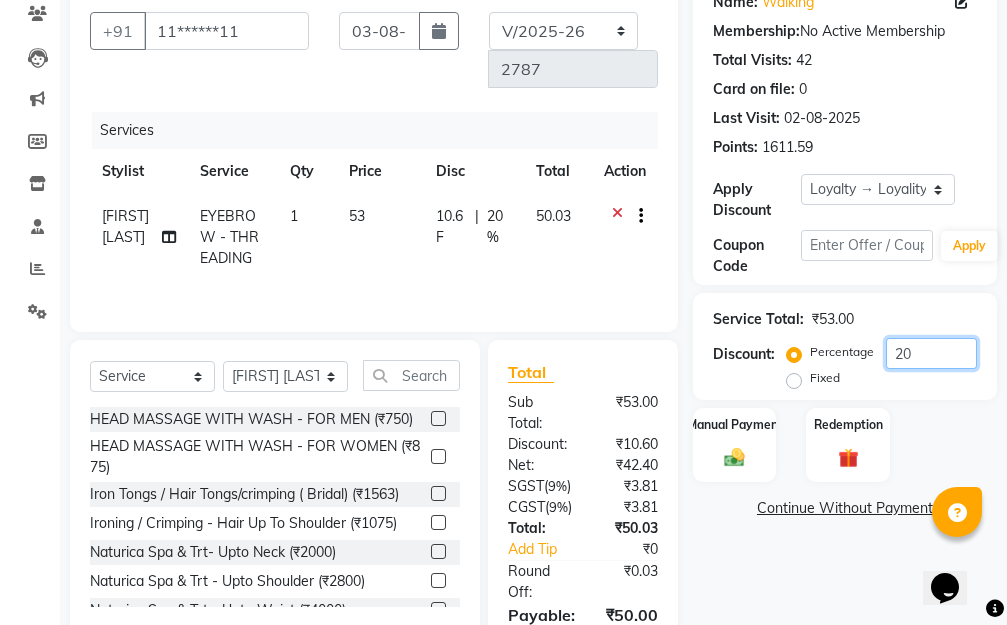 scroll, scrollTop: 392, scrollLeft: 0, axis: vertical 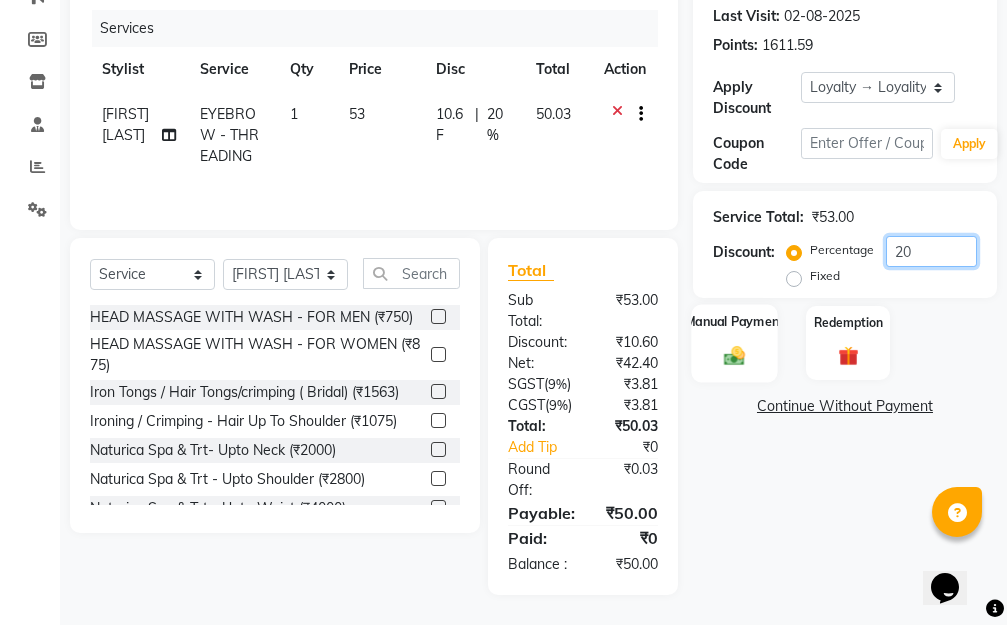 type on "20" 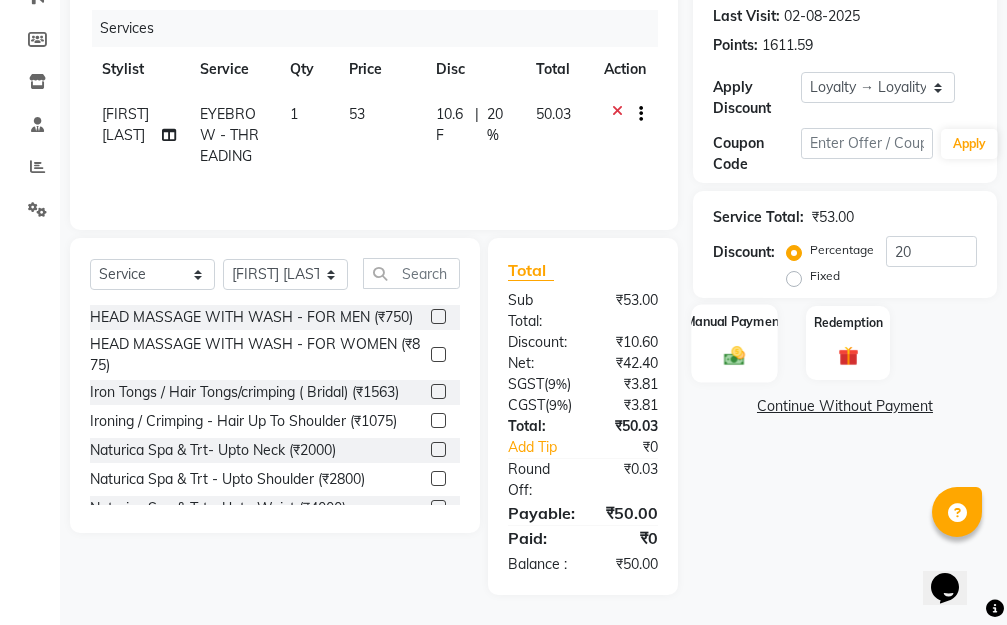 click 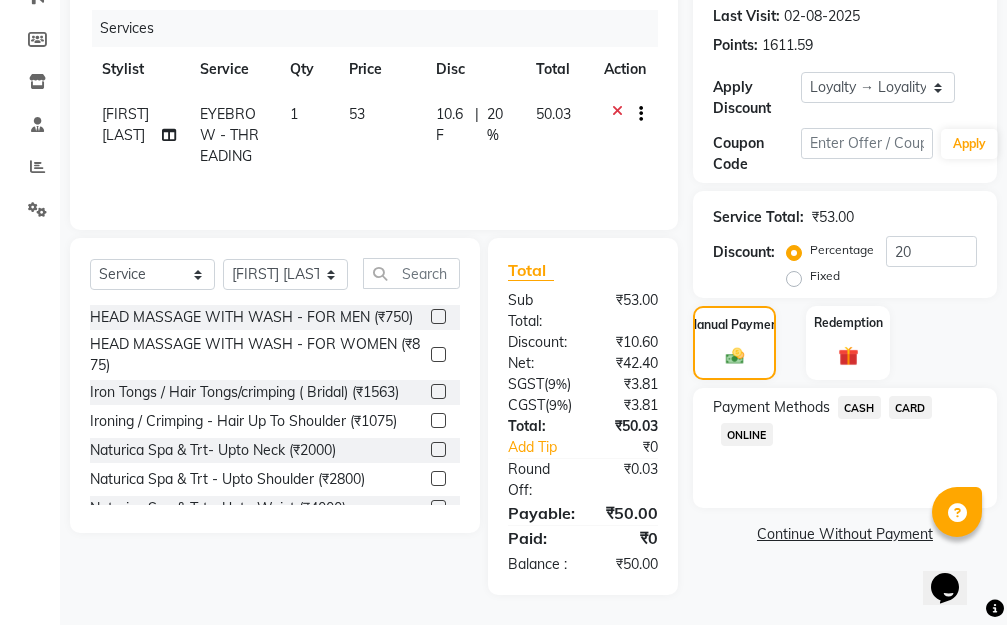 click on "ONLINE" 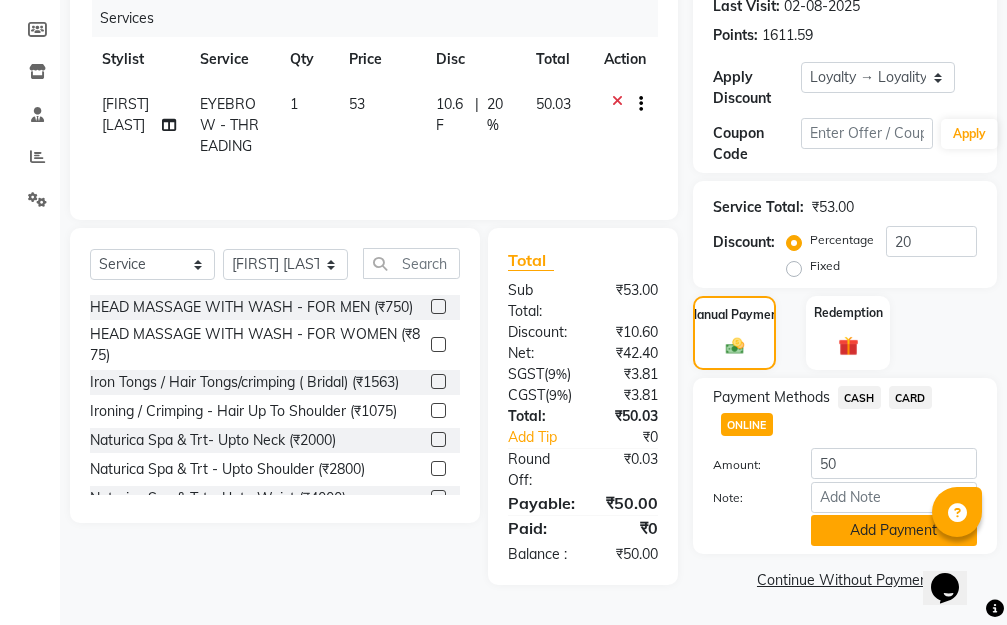click on "Add Payment" 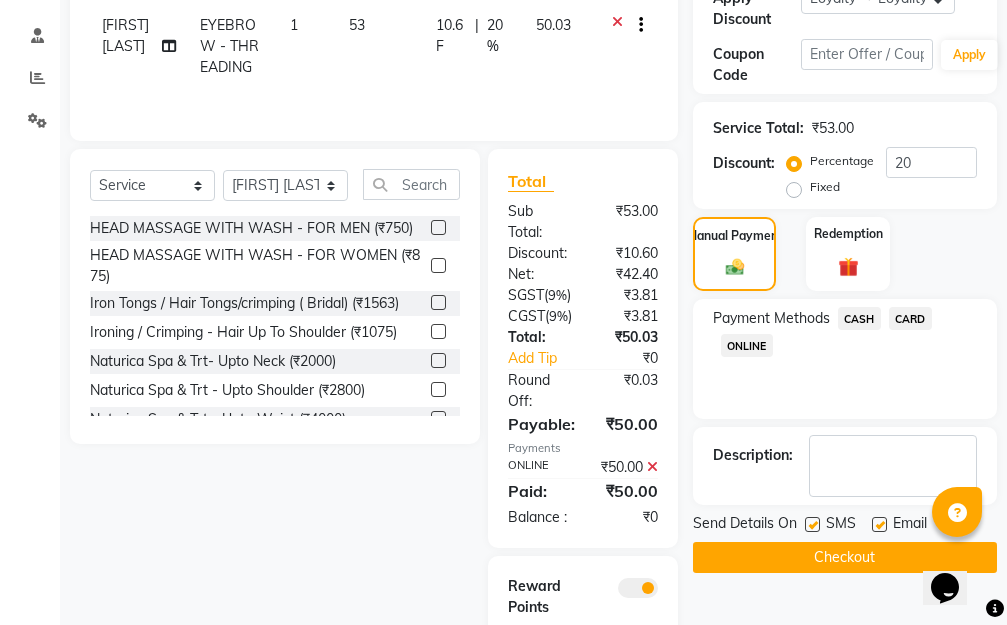scroll, scrollTop: 616, scrollLeft: 0, axis: vertical 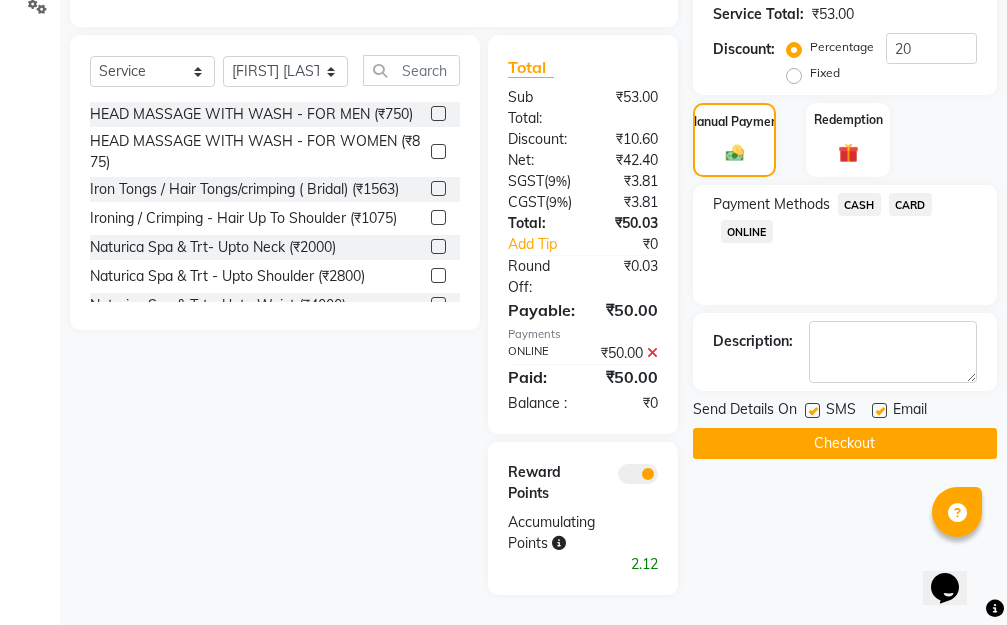 click on "Checkout" 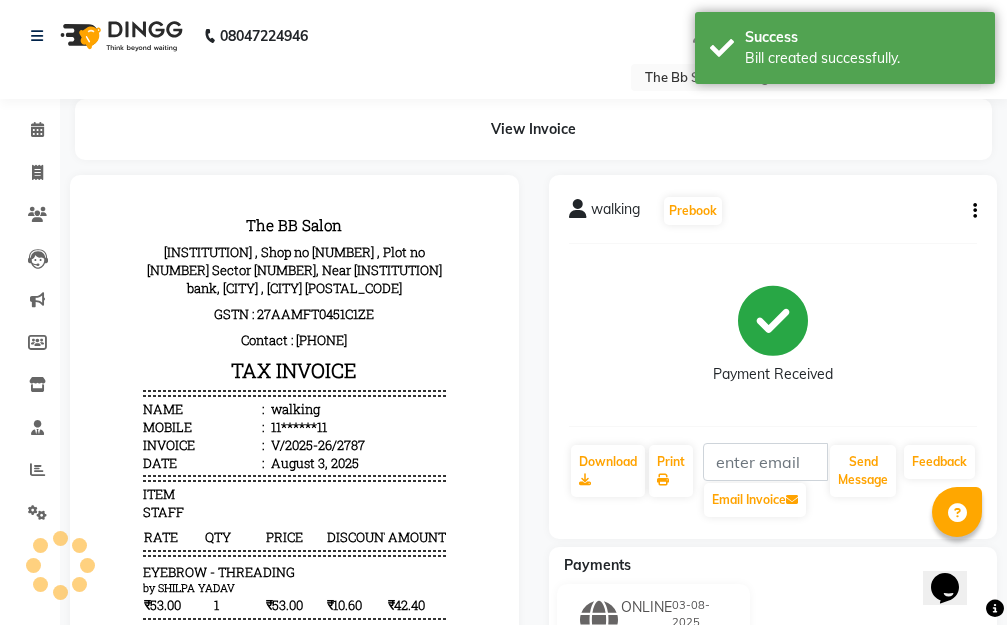 scroll, scrollTop: 0, scrollLeft: 0, axis: both 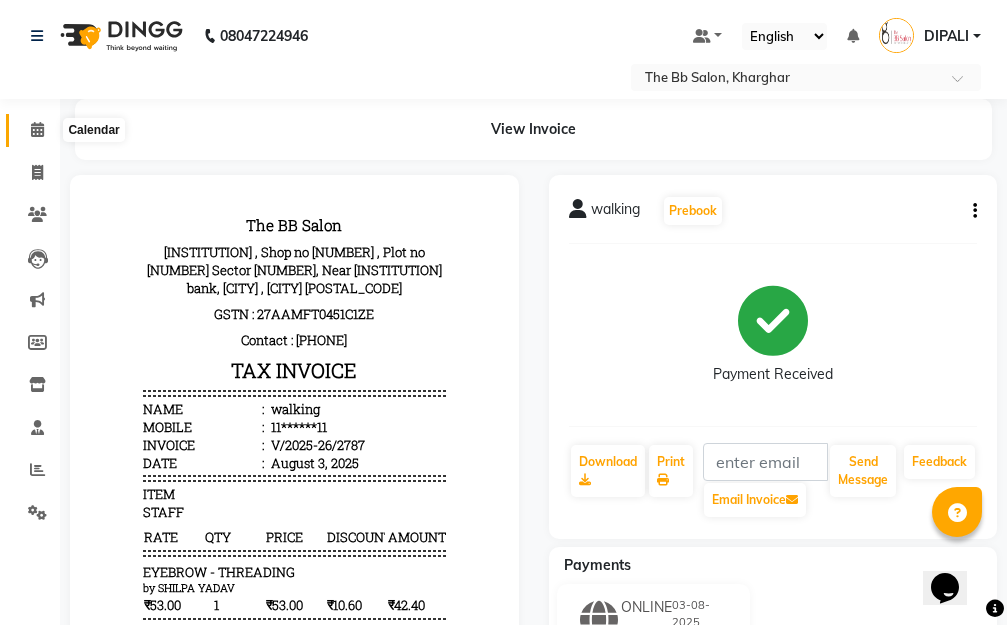 click 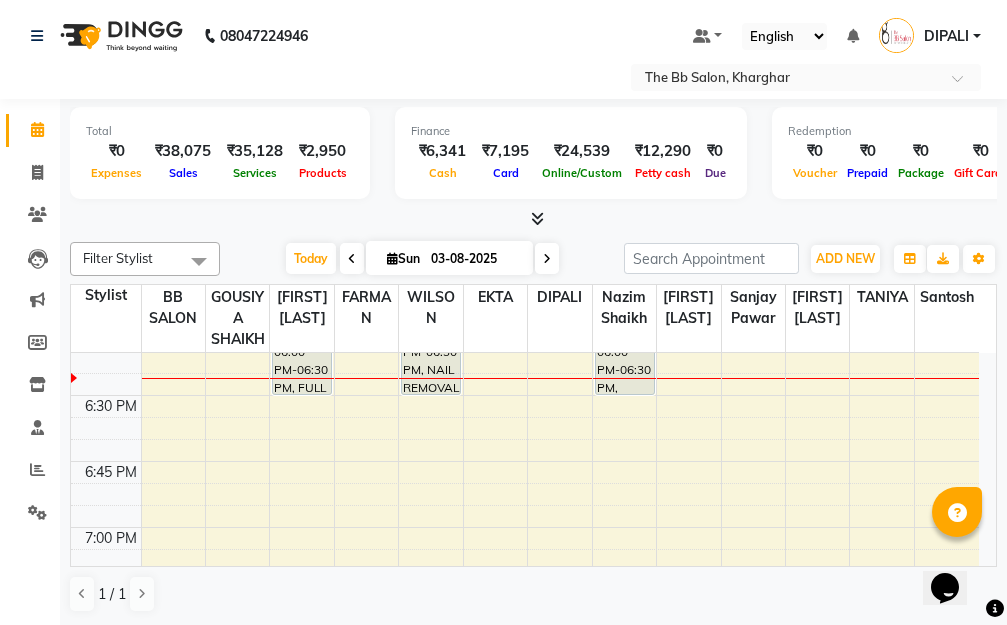 scroll, scrollTop: 2500, scrollLeft: 0, axis: vertical 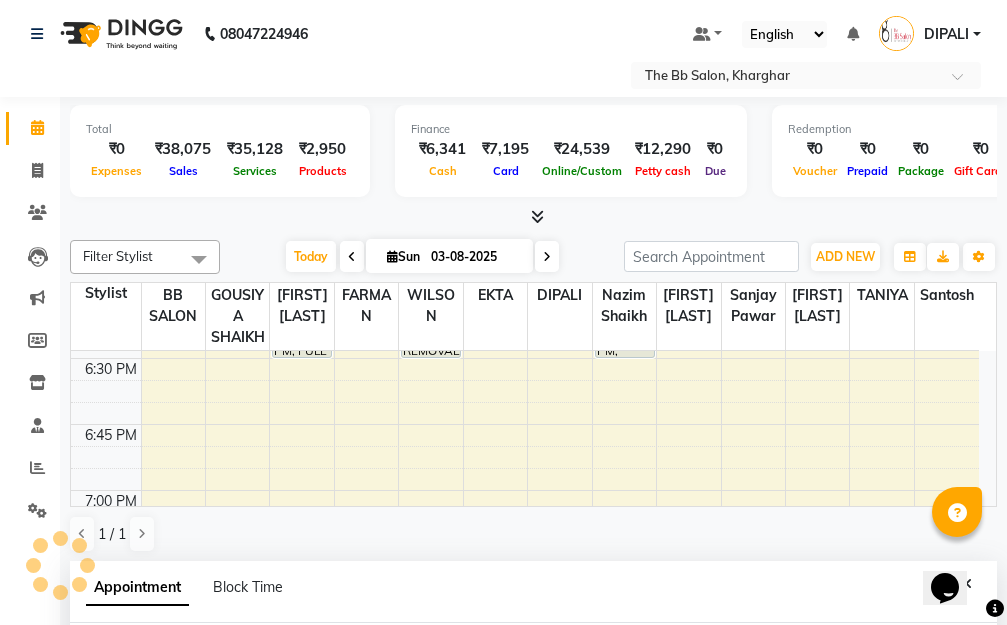 select on "83516" 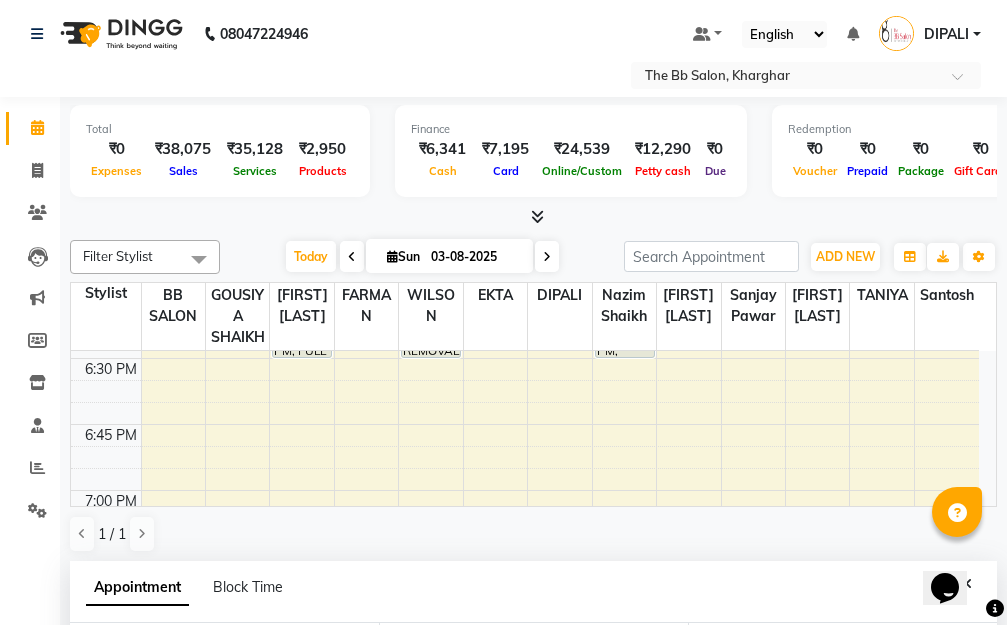 scroll, scrollTop: 2800, scrollLeft: 0, axis: vertical 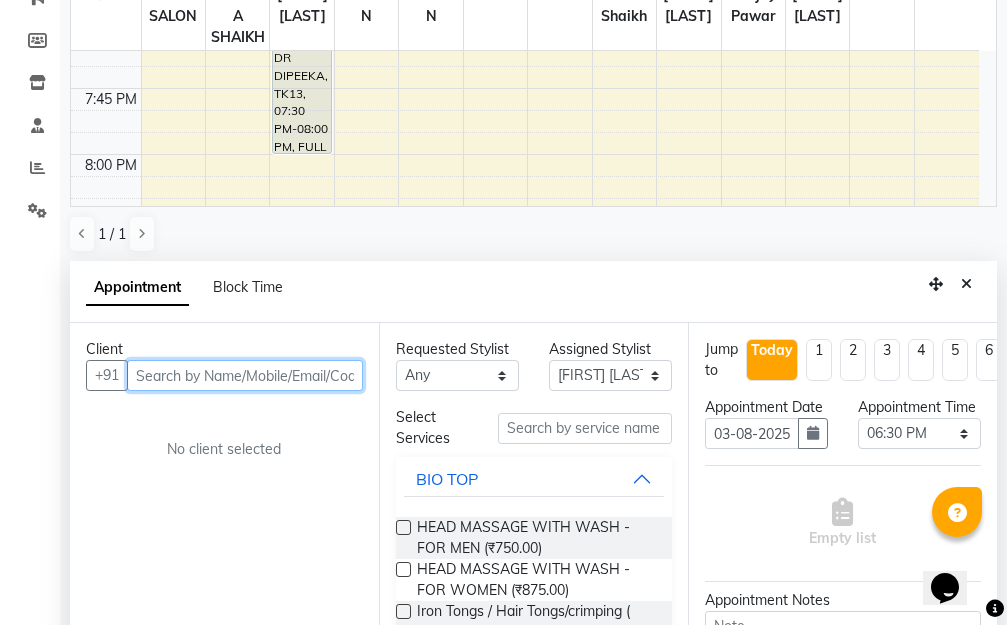 click at bounding box center (245, 375) 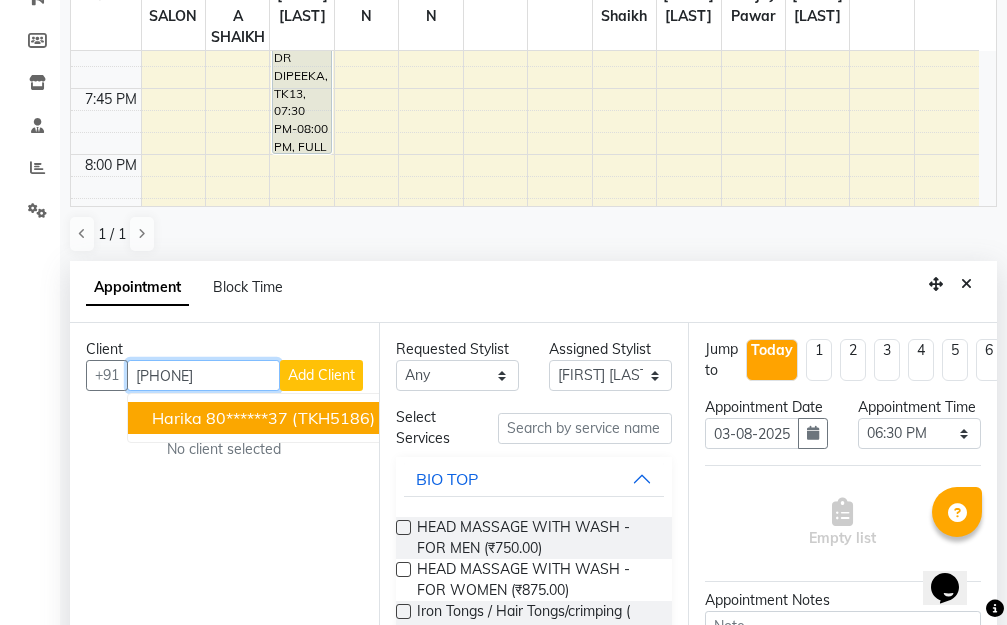 click on "(TKH5186)" at bounding box center [333, 418] 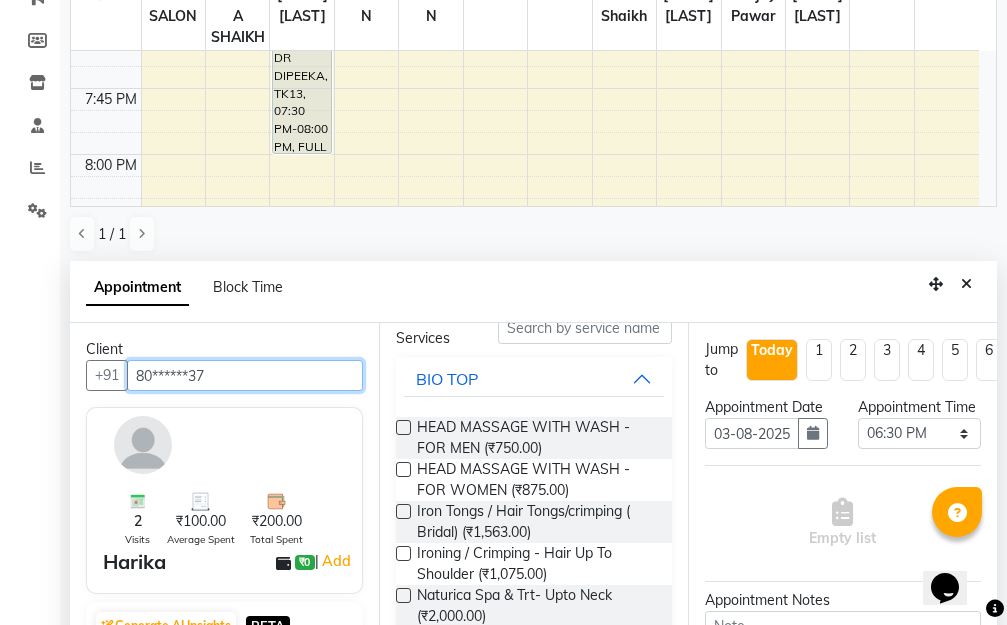 scroll, scrollTop: 0, scrollLeft: 0, axis: both 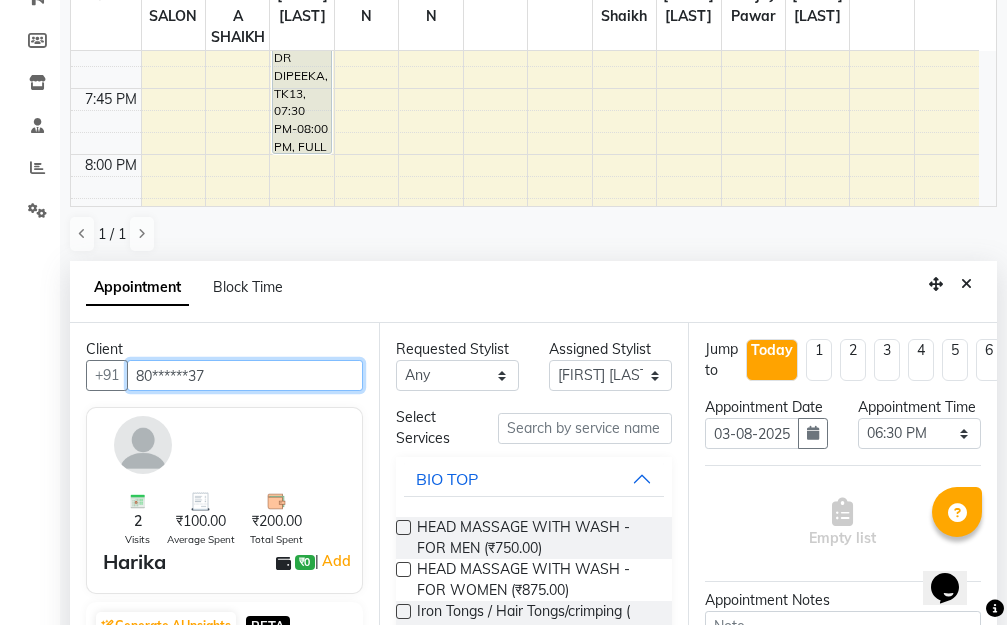 type on "80******37" 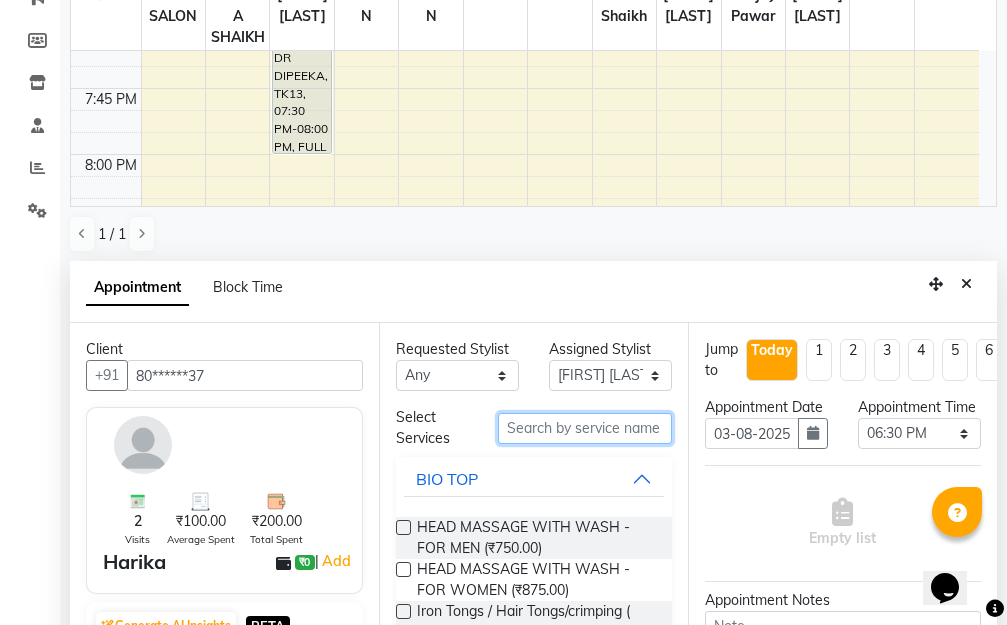 click at bounding box center (585, 428) 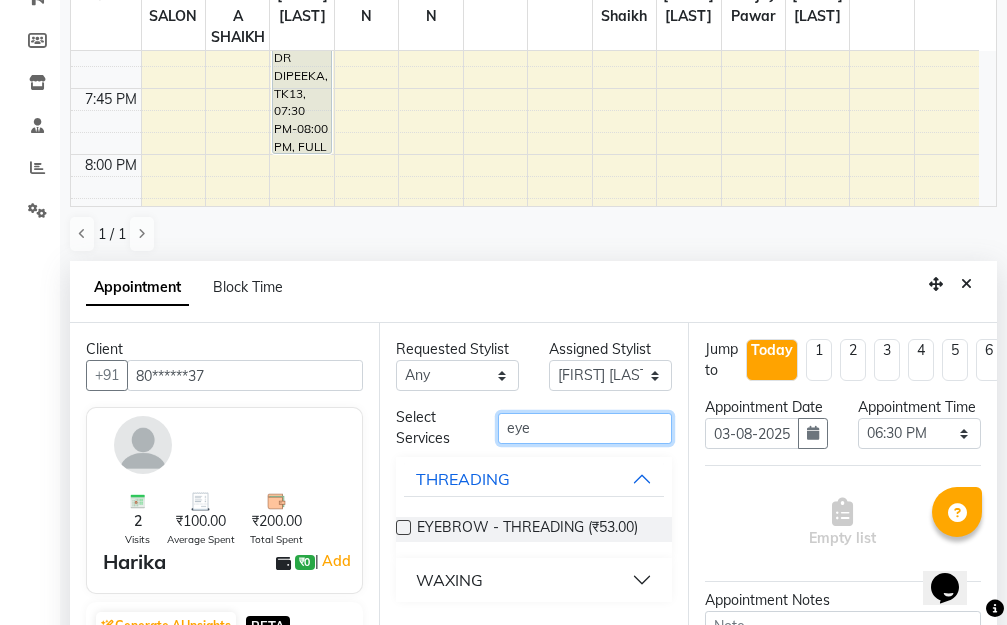 type on "eye" 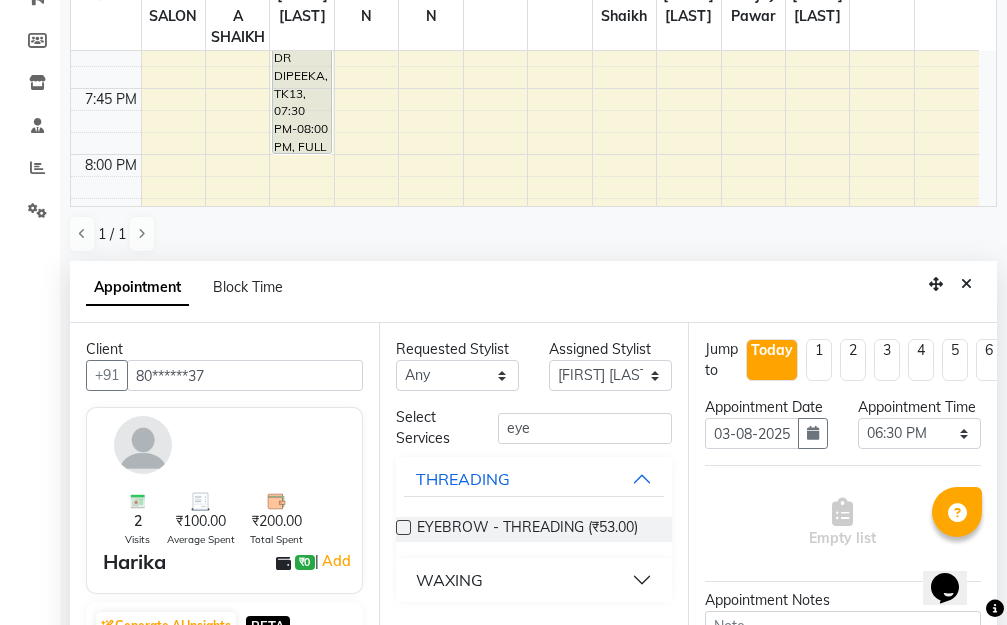 click at bounding box center (403, 527) 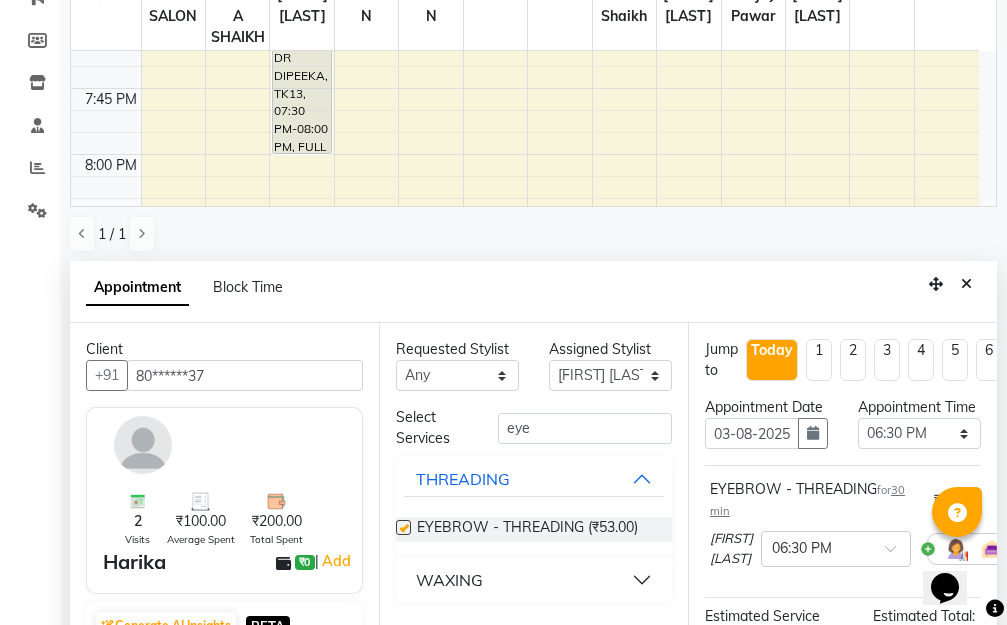 checkbox on "false" 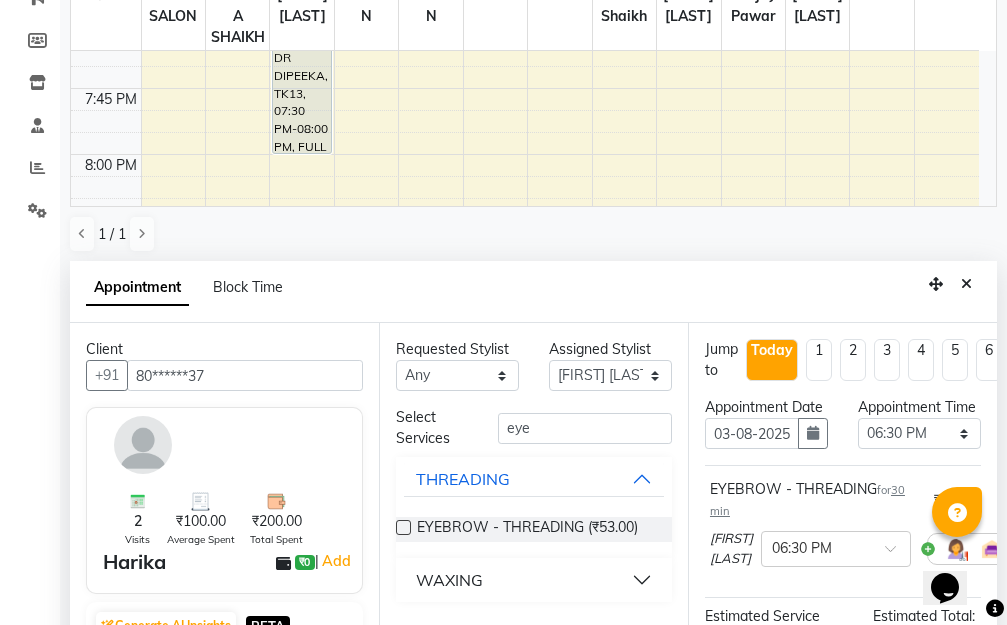 scroll, scrollTop: 259, scrollLeft: 0, axis: vertical 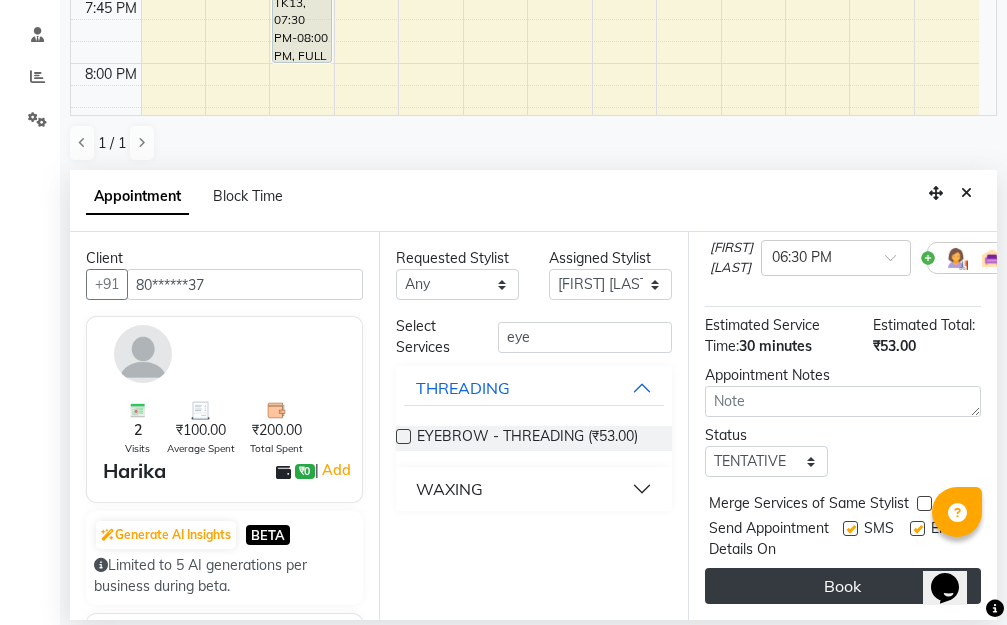 click on "Book" at bounding box center (843, 586) 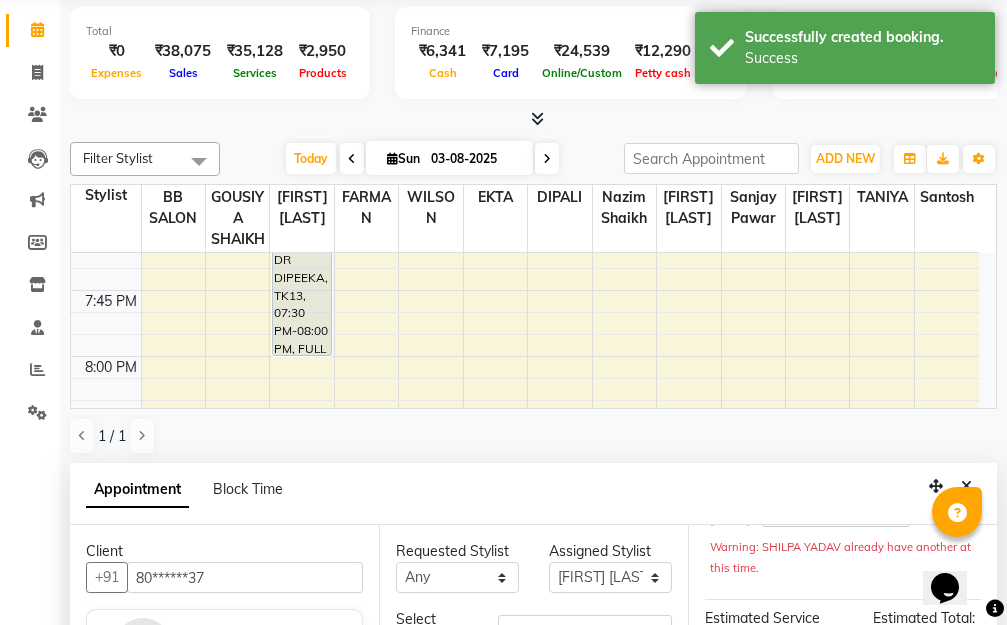 scroll, scrollTop: 300, scrollLeft: 0, axis: vertical 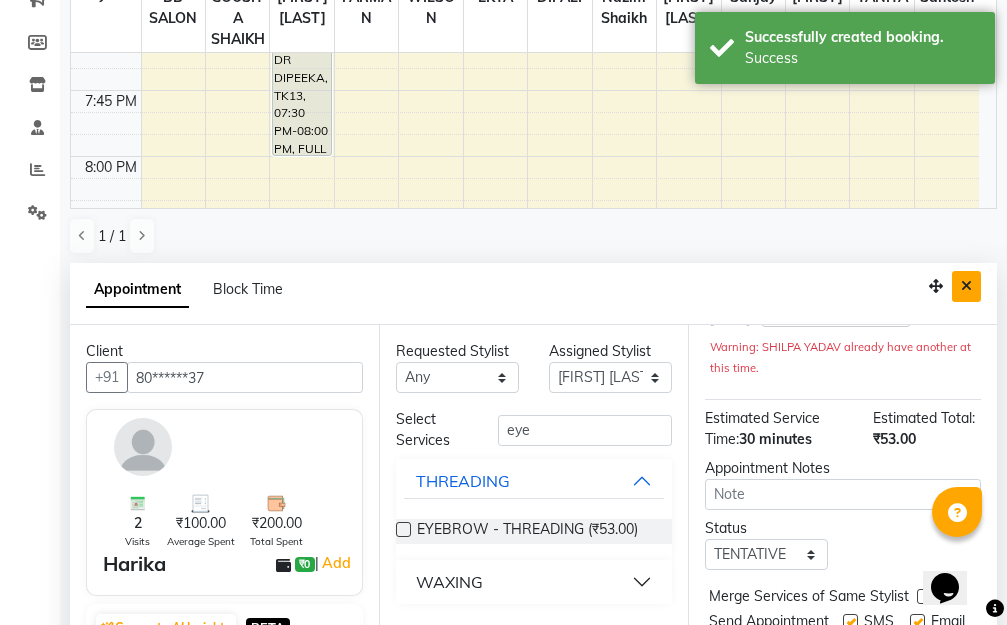 click at bounding box center (966, 286) 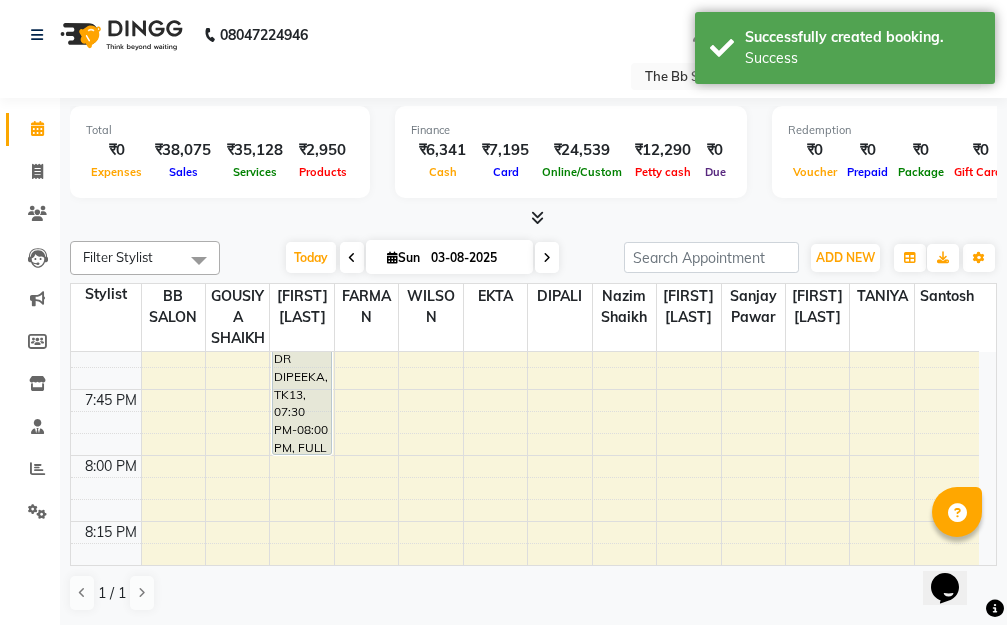 scroll, scrollTop: 1, scrollLeft: 0, axis: vertical 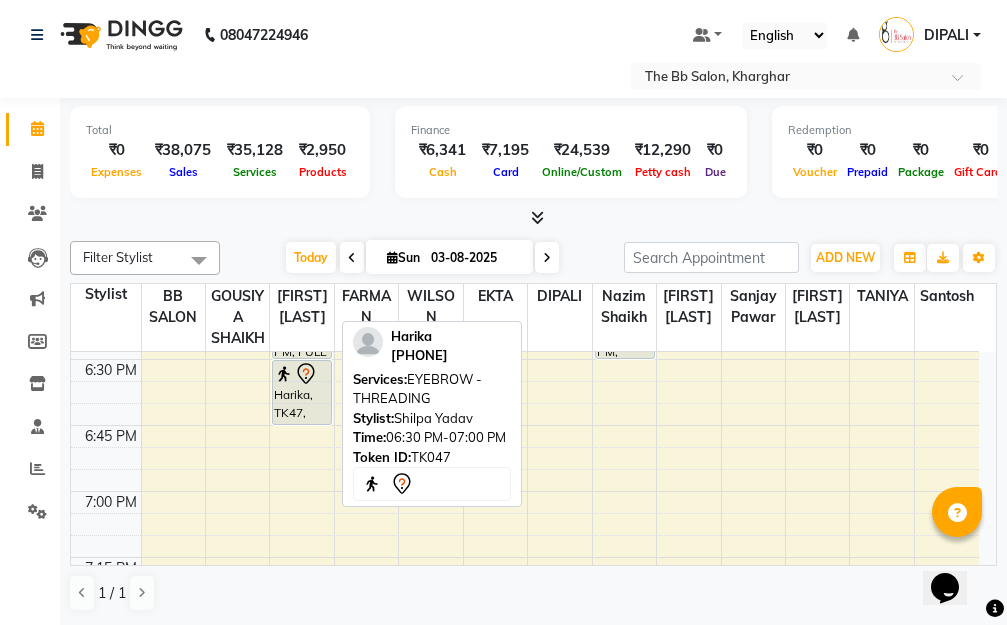 drag, startPoint x: 302, startPoint y: 491, endPoint x: 307, endPoint y: 412, distance: 79.15807 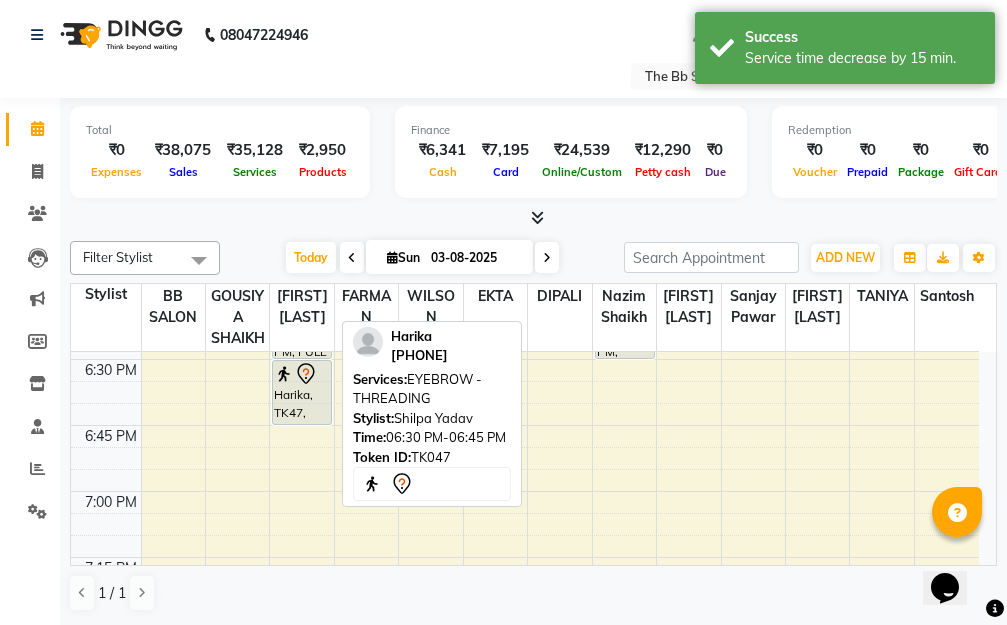 click on "Harika, TK47, 06:30 PM-06:45 PM, EYEBROW - THREADING" at bounding box center [302, 392] 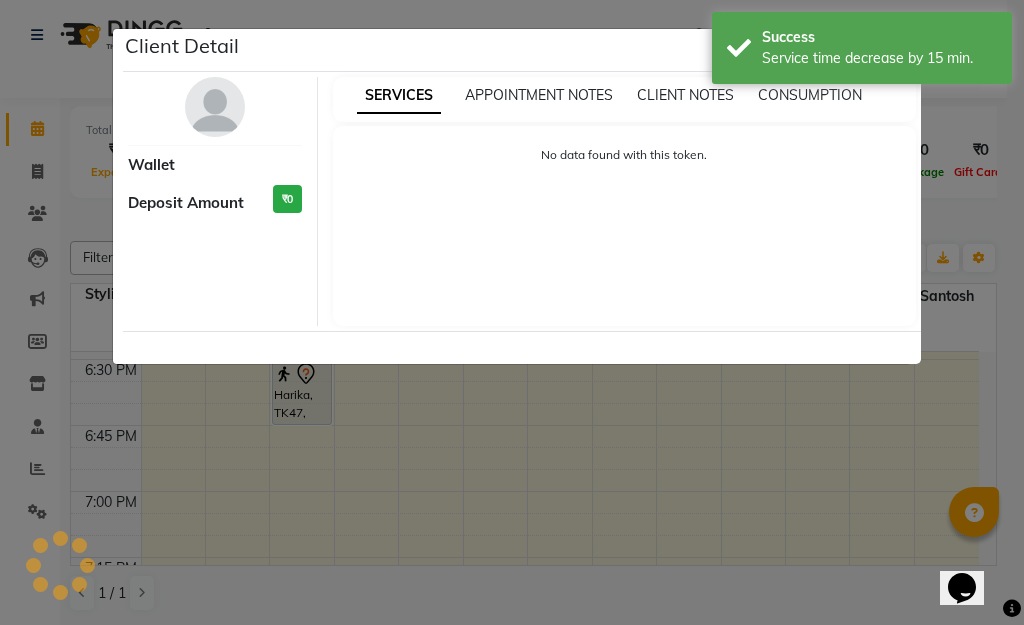 select on "7" 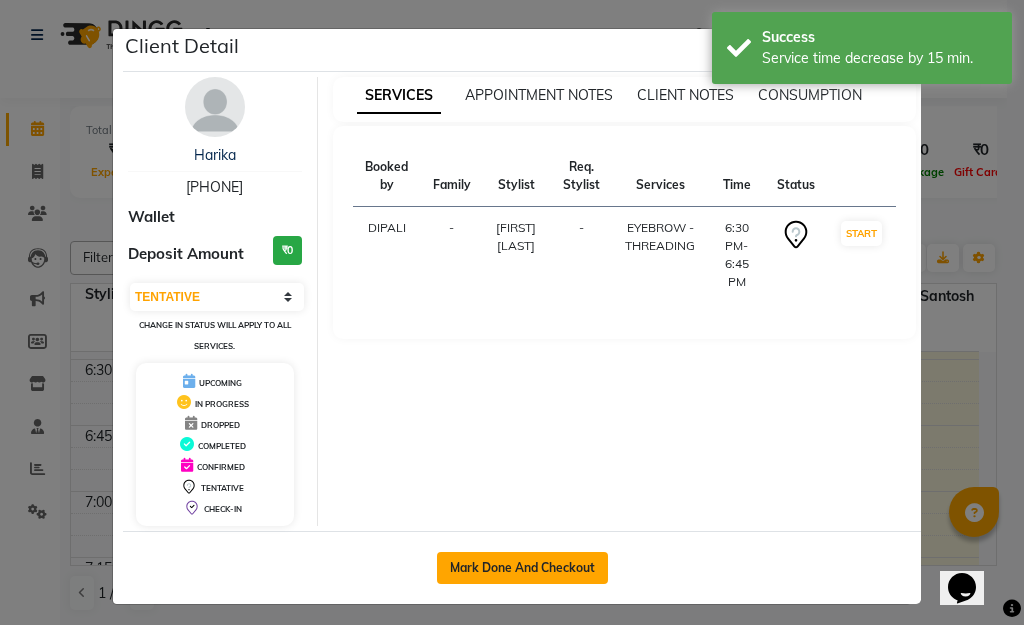 click on "Mark Done And Checkout" 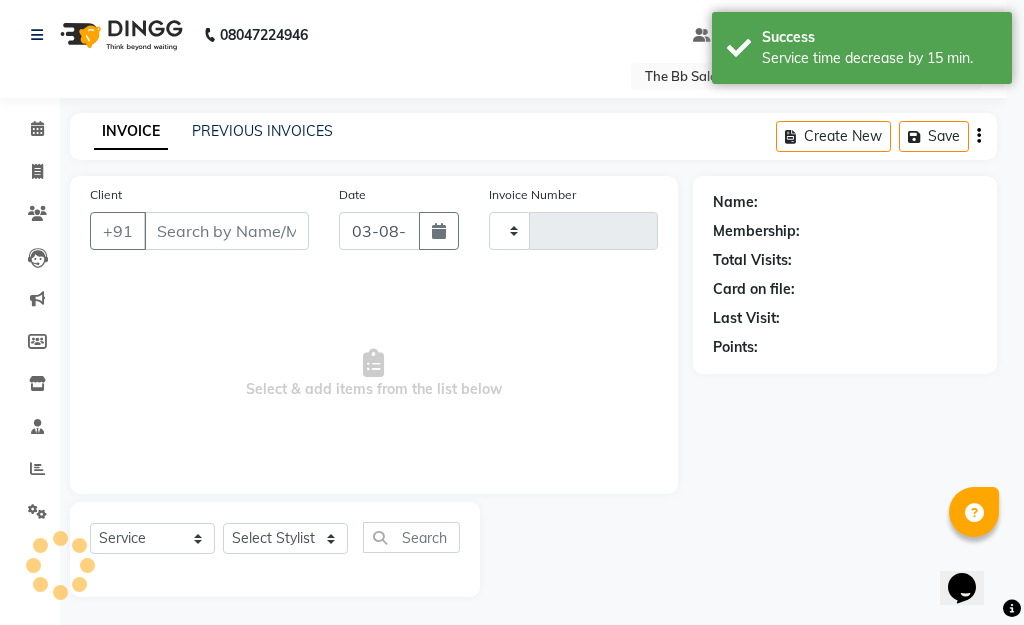 select on "3" 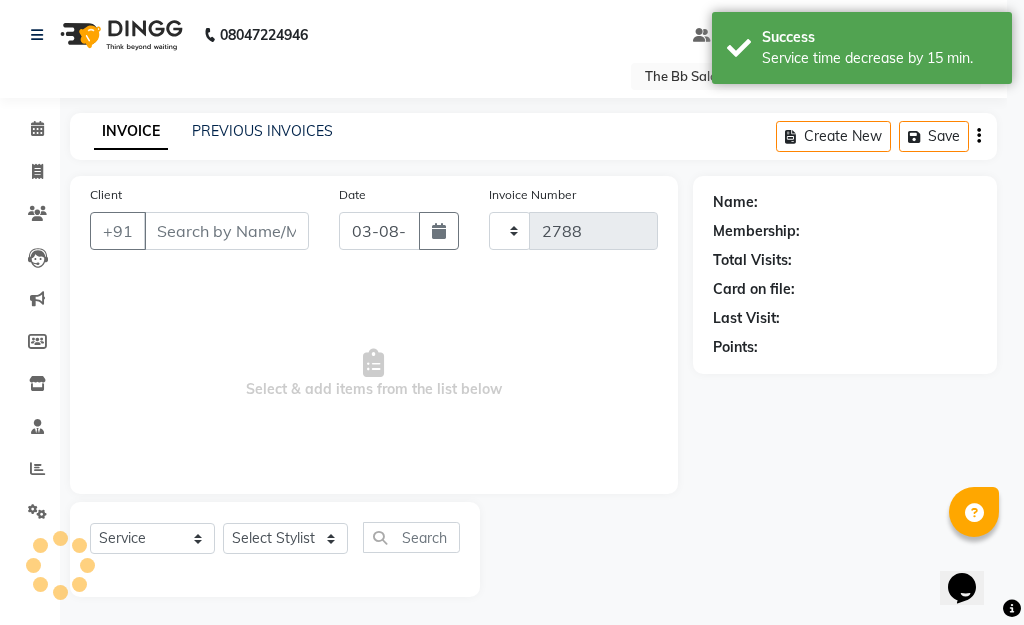 select on "6231" 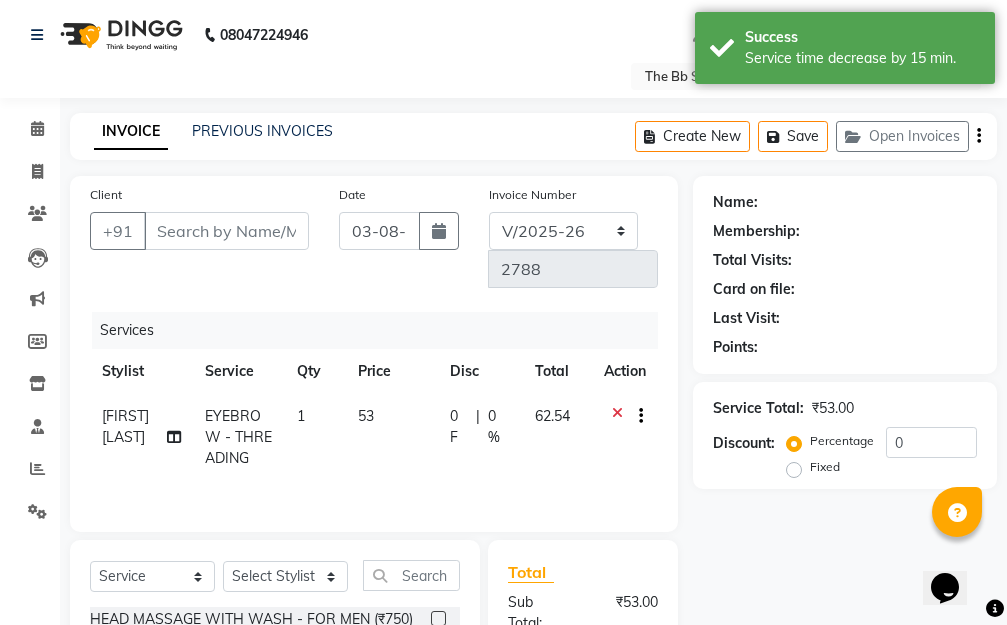 type on "80******37" 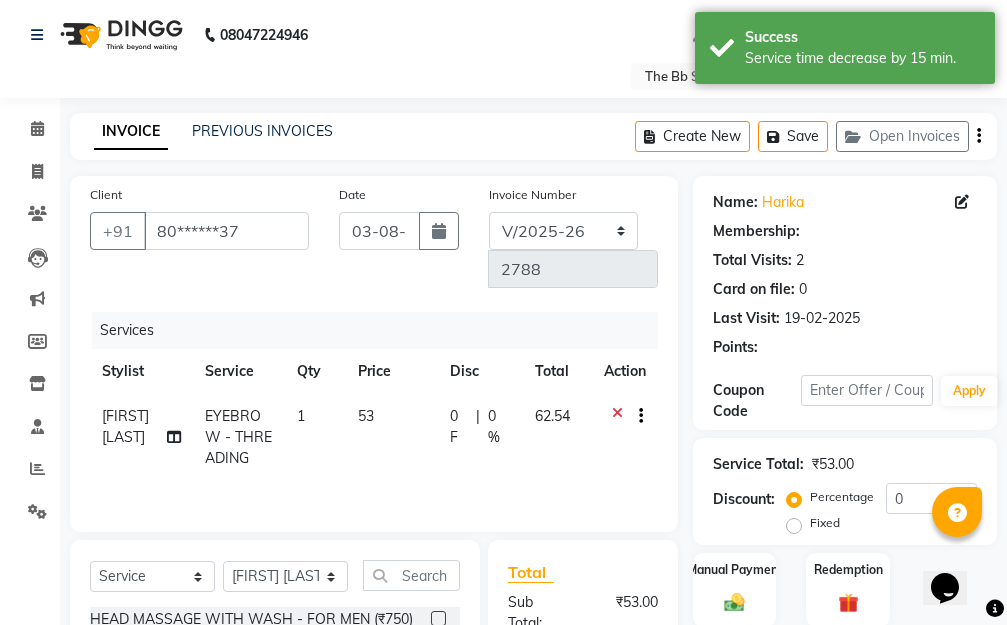select on "1: Object" 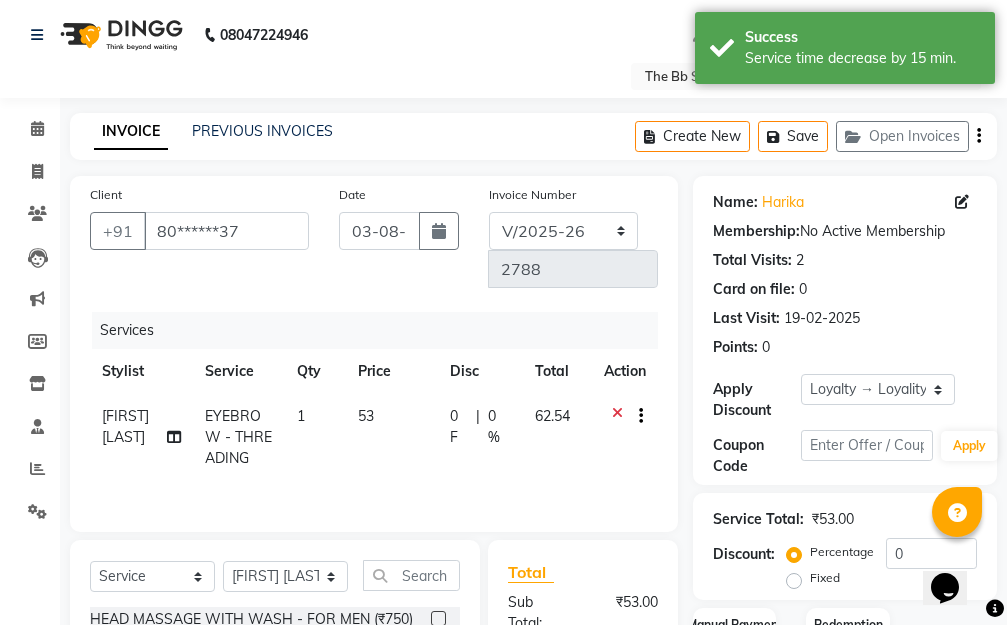 click on "1" 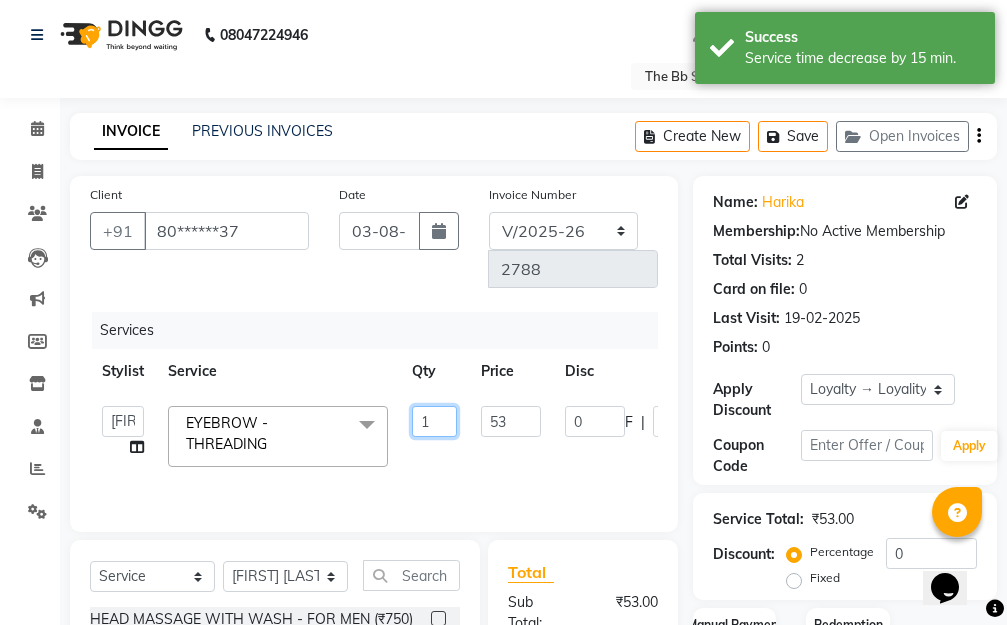 drag, startPoint x: 437, startPoint y: 417, endPoint x: 394, endPoint y: 418, distance: 43.011627 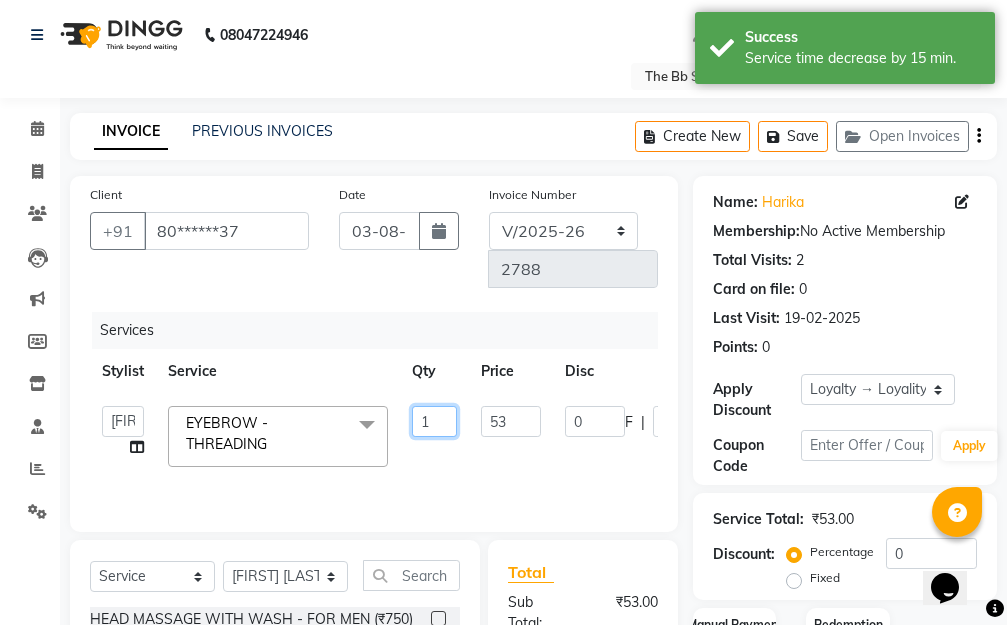 click on "1" 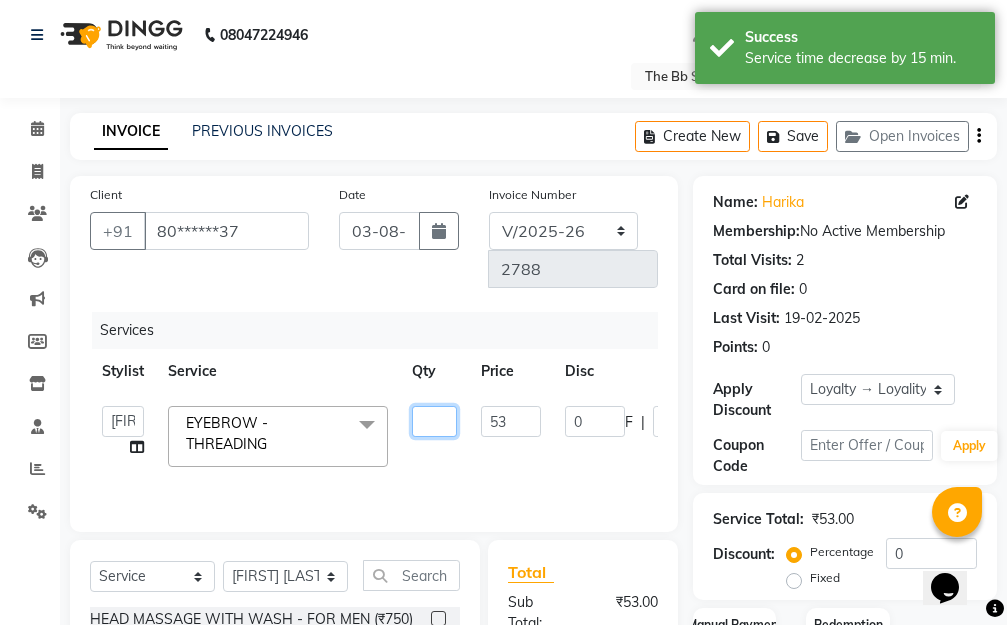 type on "2" 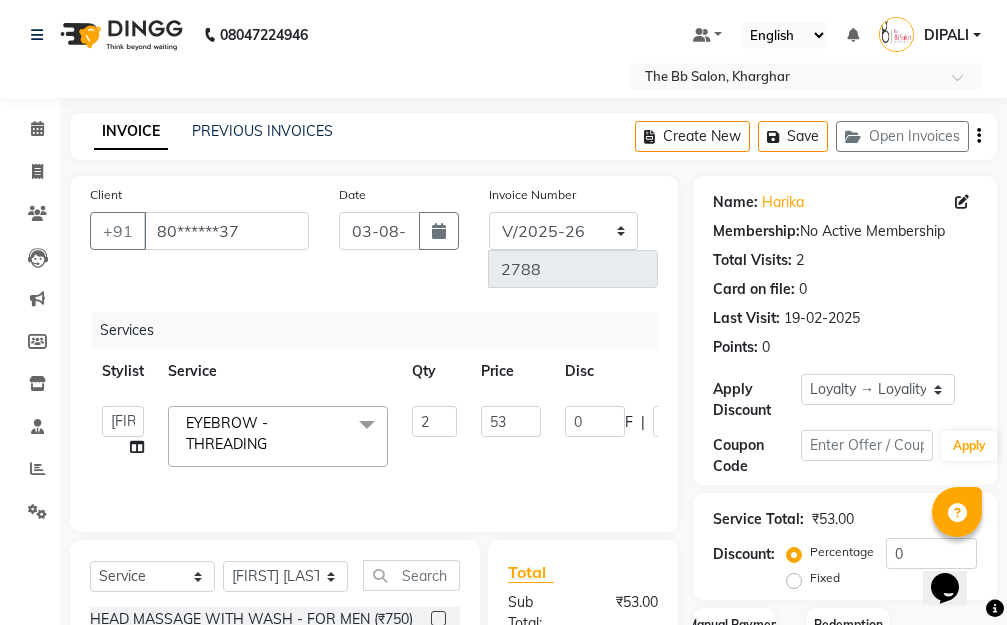 click on "BB SALON DIPALI EKTA FARMAN GOPAL GOUSIYA SHAIKH MANGESH TAVARE Nazim Shaikh ROHAN Rupesh Chavan Sanjay Pawar santosh SANTOSH SHILPA YADAV TANIYA Ujjwal Bisht WILSON EYEBROW - THREADING x HEAD MASSAGE WITH WASH - FOR MEN (₹750) HEAD MASSAGE WITH WASH - FOR WOMEN (₹875) Iron Tongs / Hair Tongs/crimping ( Bridal) (₹1563) Ironing / Crimping - Hair Up To Shoulder (₹1075) Naturica Spa & Trt- Upto Neck (₹2000) Naturica Spa & Trt - Upto Shoulder (₹2800) Naturica Spa & Trt - Upto Waist (₹4000) Naturica Spa & Trt- Below Shoulder (₹3500) Naturica Spa & Trt- Men (₹2000) OLAPLEX TRT BELOW SHOULDER (₹2000) OLAPLEX TRT MEN (₹1000) OLAPLEX TRT UPTO NECK (₹1500) OLAPLEX TRT UPTO SHOULDER (₹1500) OLAPLEX TRT UPTO WAIST (₹2500) REVIVER/MOROCCAN/BIOTOP WASH - BELOW SHOULDER (₹530) REVIVER/MOROCCAN/BIOTOP WASH - UPTO NECK (₹353) REVIVER/MOROCCAN/BIOTOP WASH - UPTO SHOULDER (₹470) REVIVER/MOROCCAN/BIOTOP WASH - UPTO WAIST (₹589) SHAVE (₹158) 2 53 0" 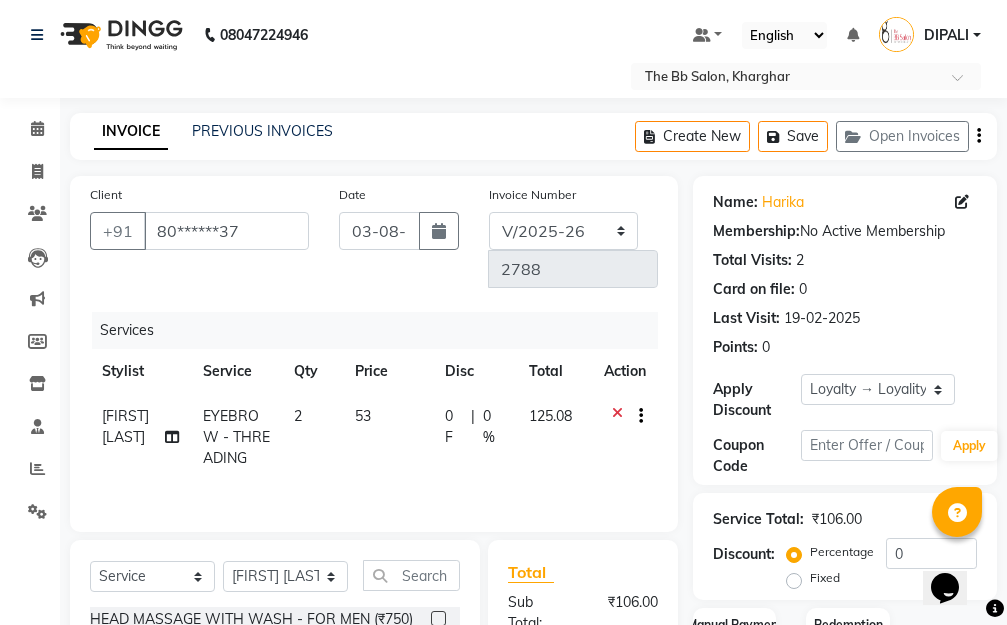 scroll, scrollTop: 392, scrollLeft: 0, axis: vertical 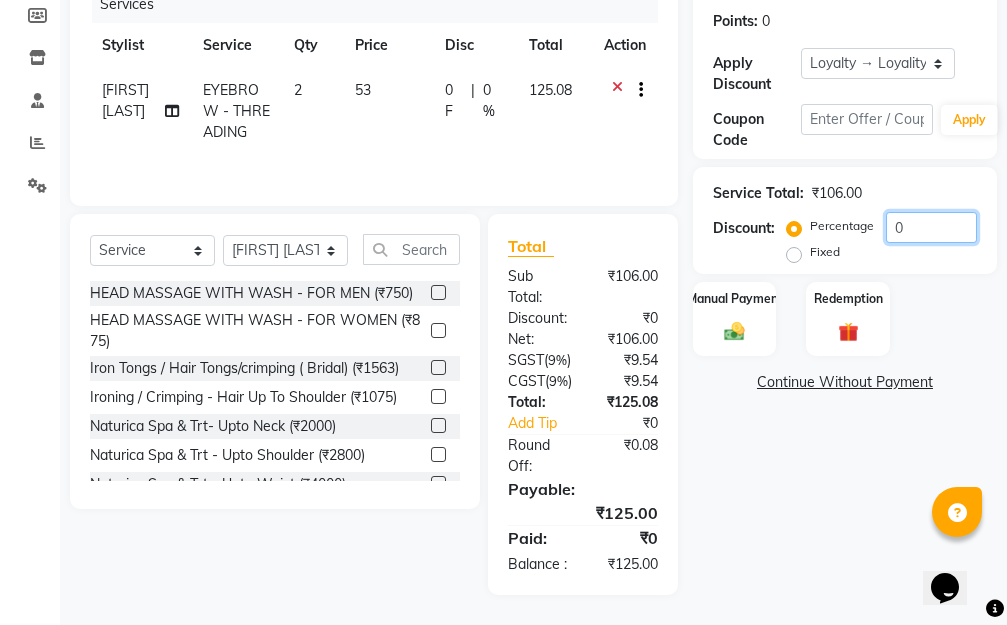 click on "0" 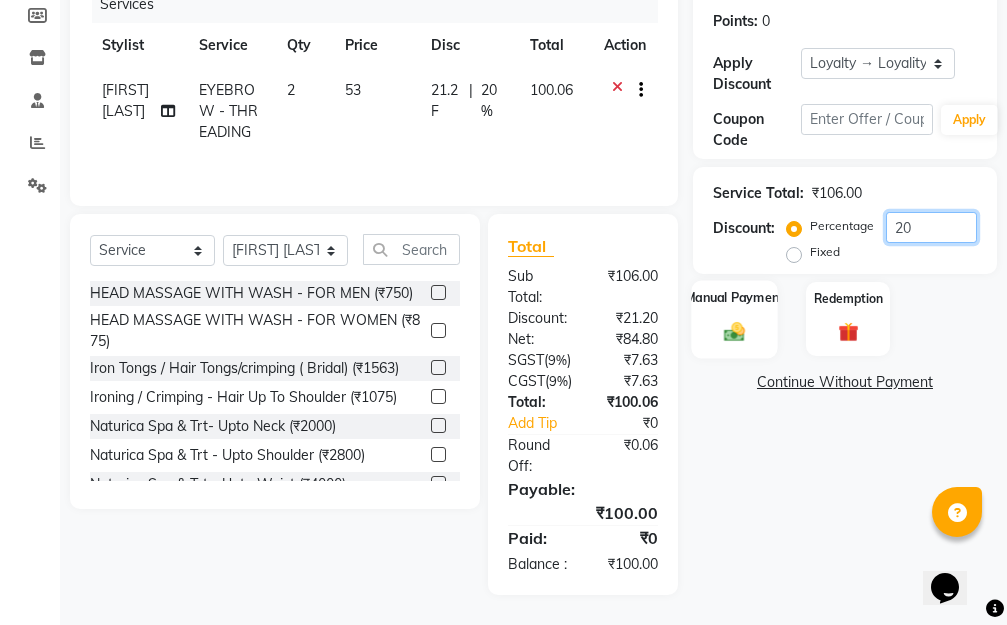 type on "20" 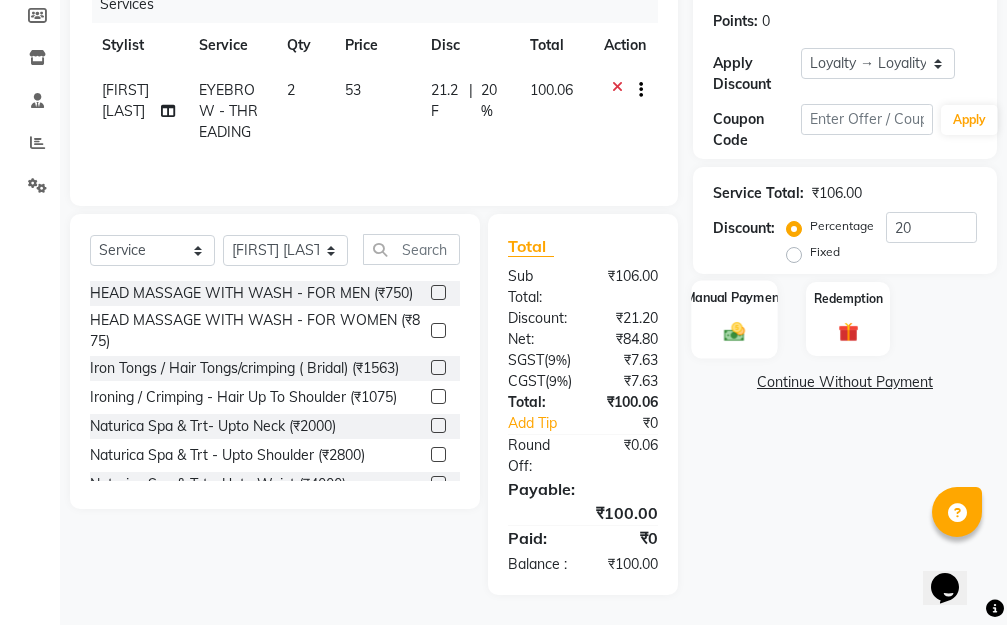 click 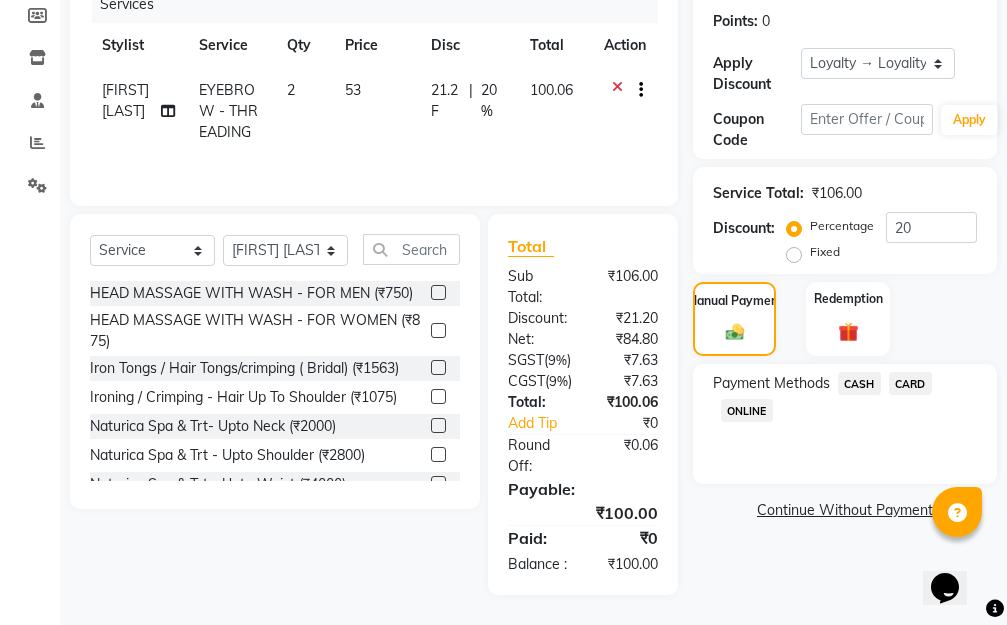 click on "ONLINE" 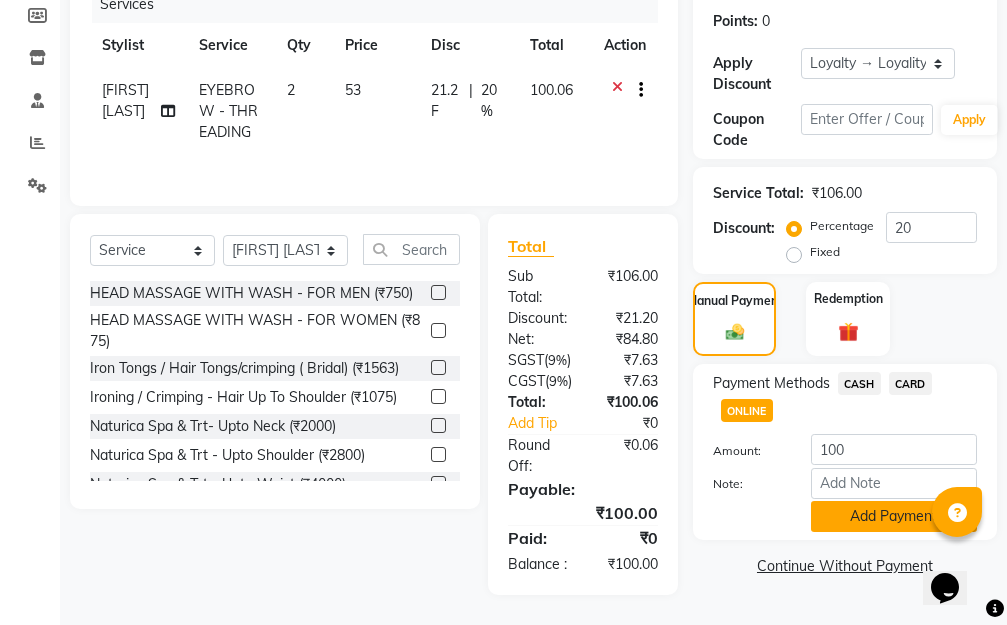 click on "Add Payment" 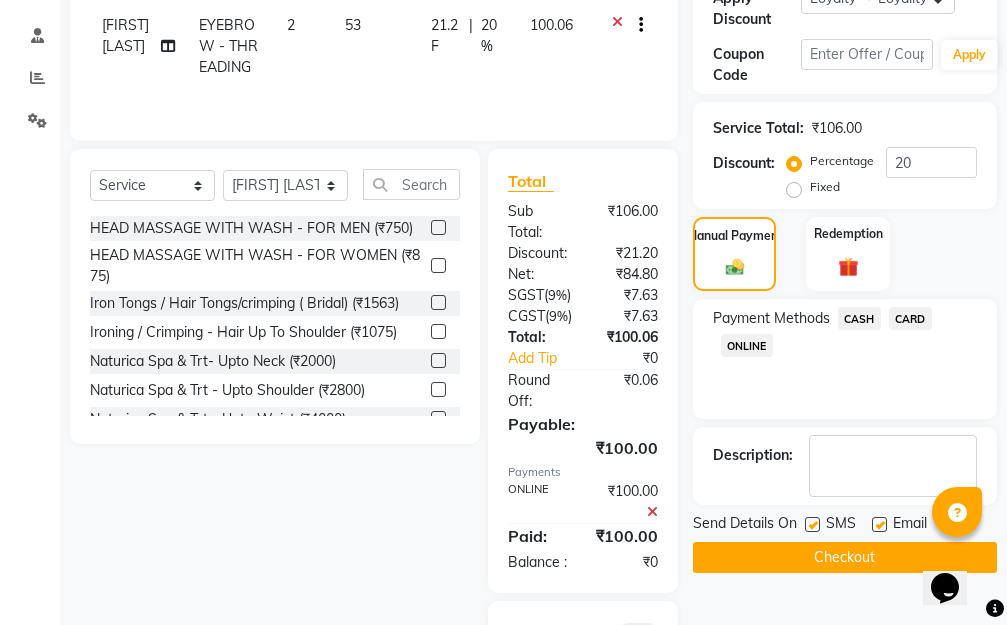 scroll, scrollTop: 616, scrollLeft: 0, axis: vertical 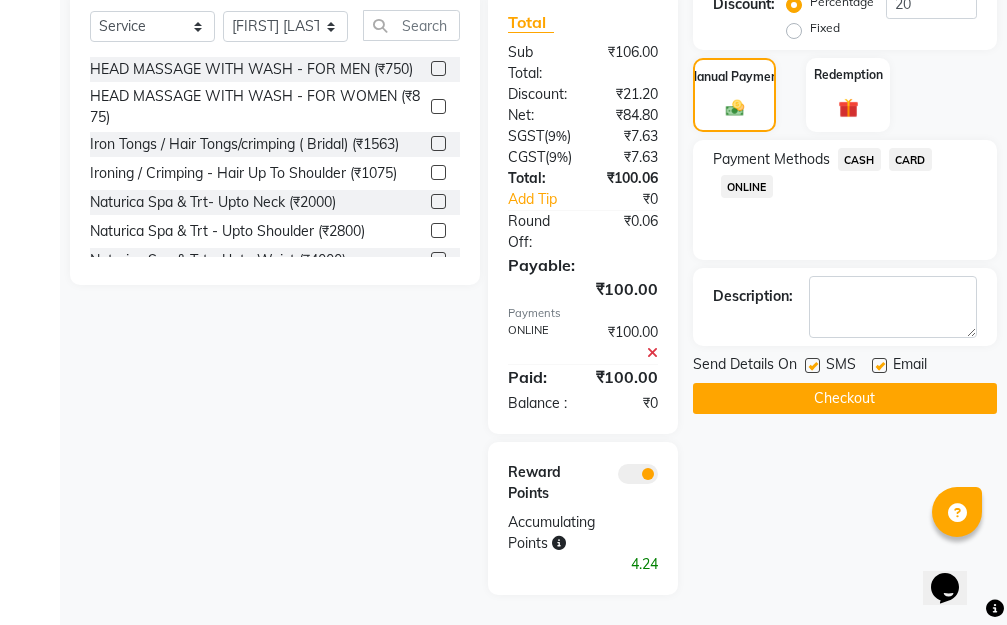 click on "Checkout" 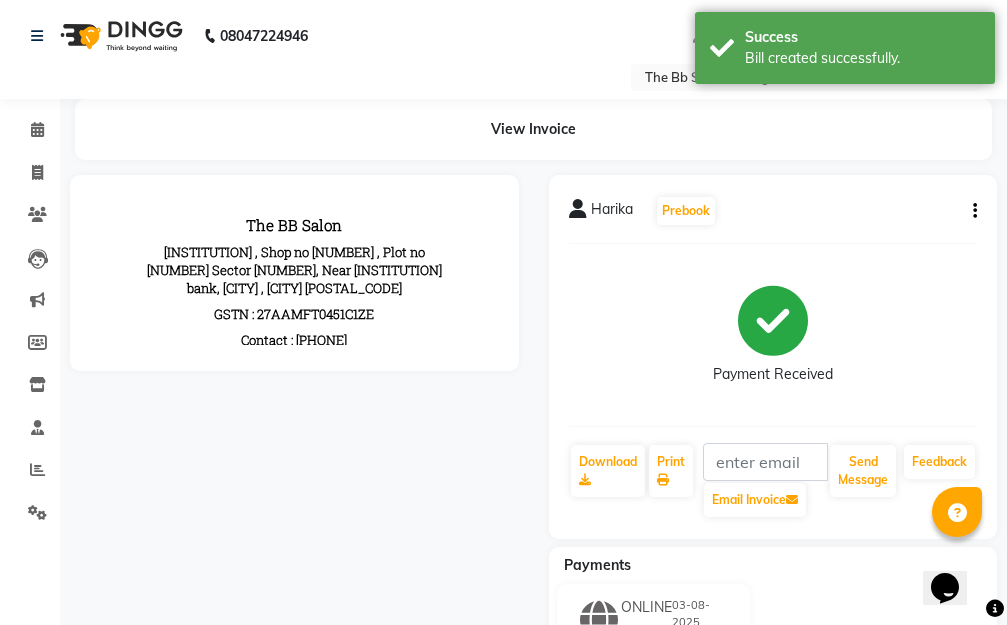scroll, scrollTop: 0, scrollLeft: 0, axis: both 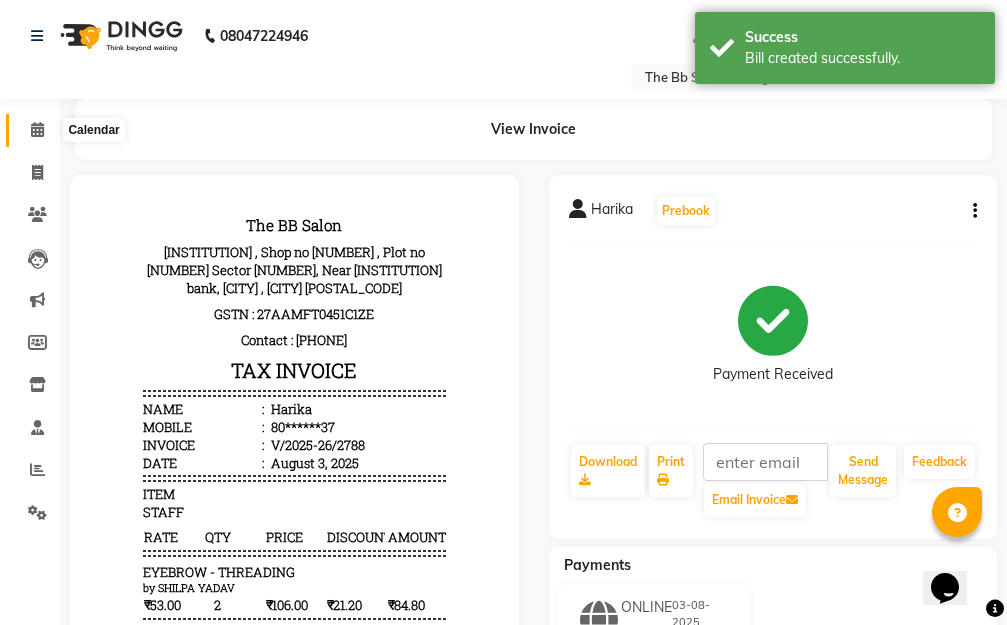 click 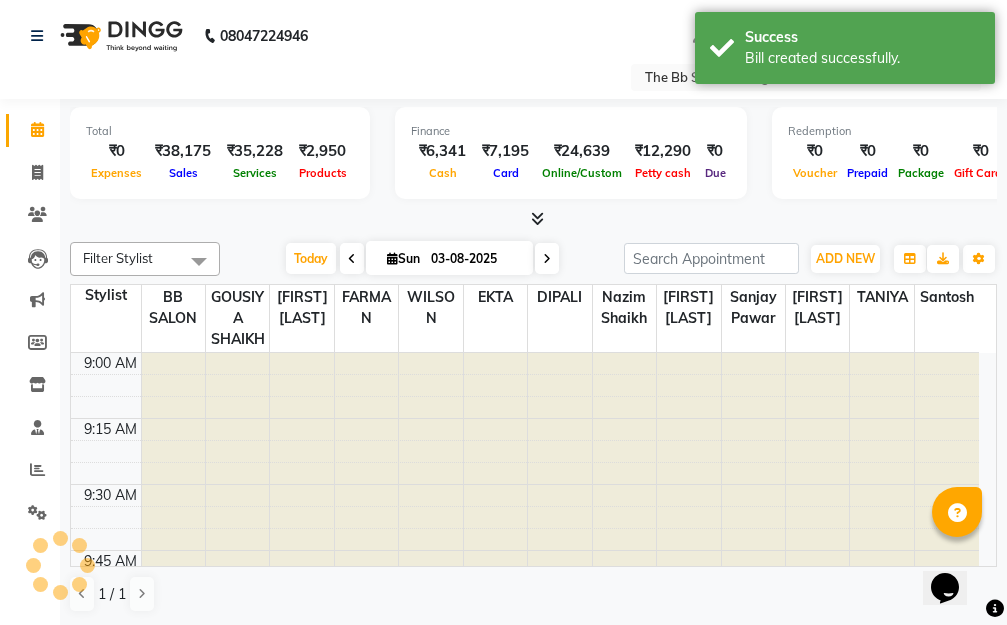 scroll, scrollTop: 0, scrollLeft: 0, axis: both 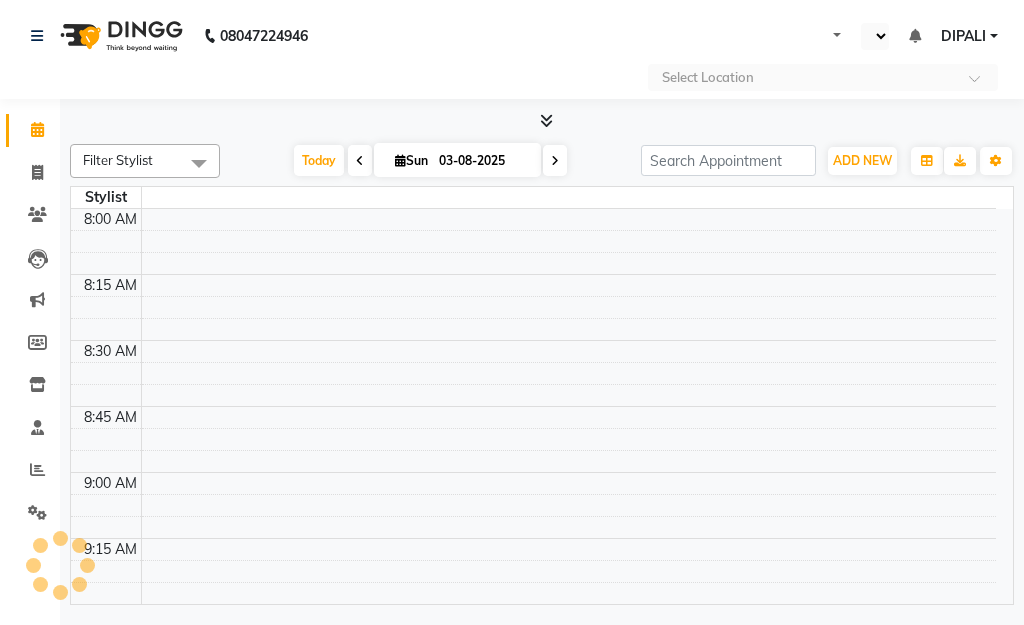 select on "en" 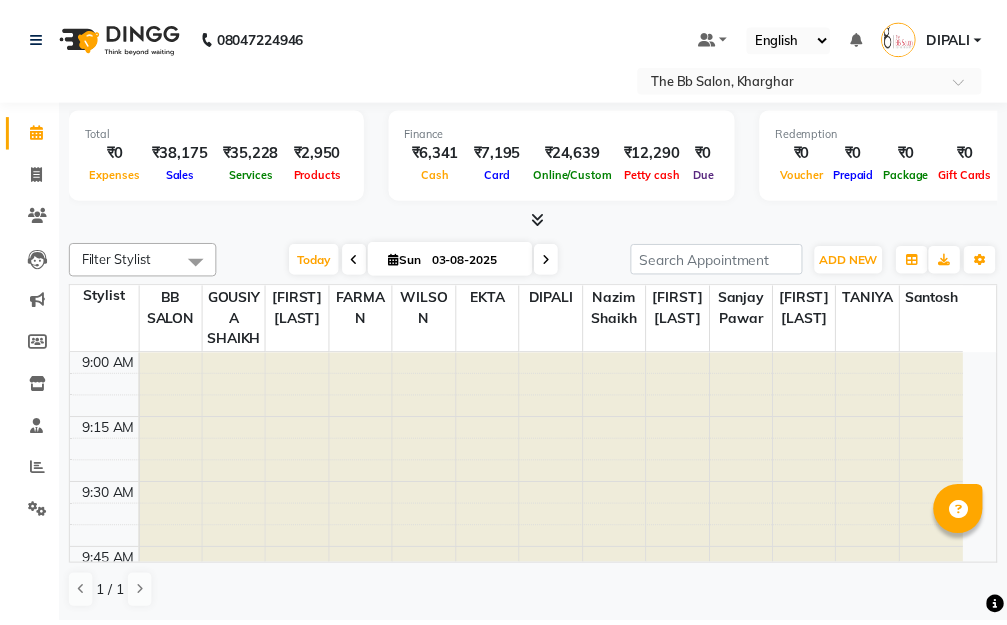 scroll, scrollTop: 0, scrollLeft: 0, axis: both 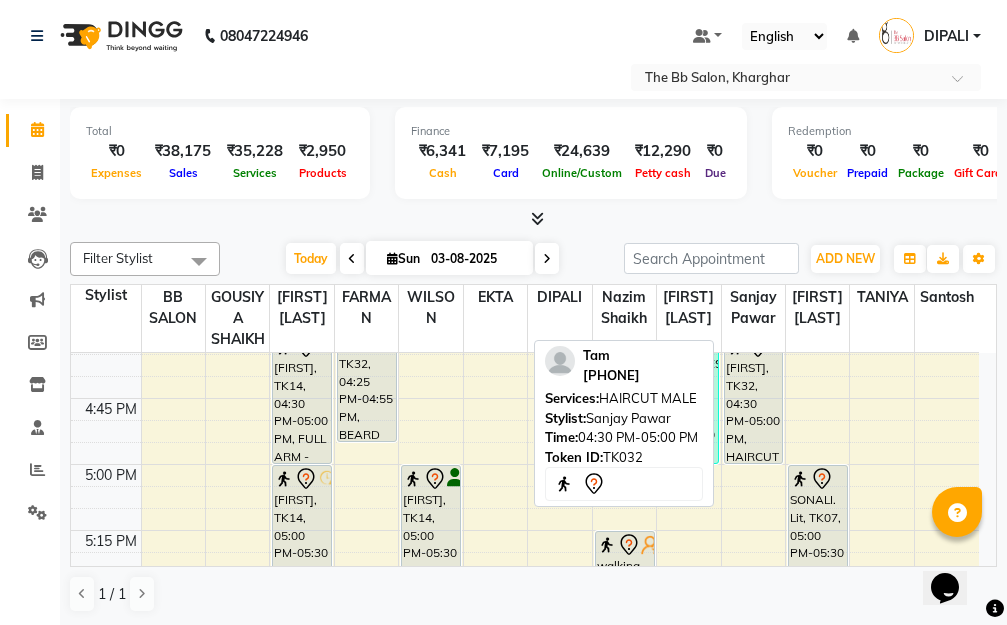 click on "[FIRST], TK32, 04:30 PM-05:00 PM, HAIRCUT MALE" at bounding box center [754, 398] 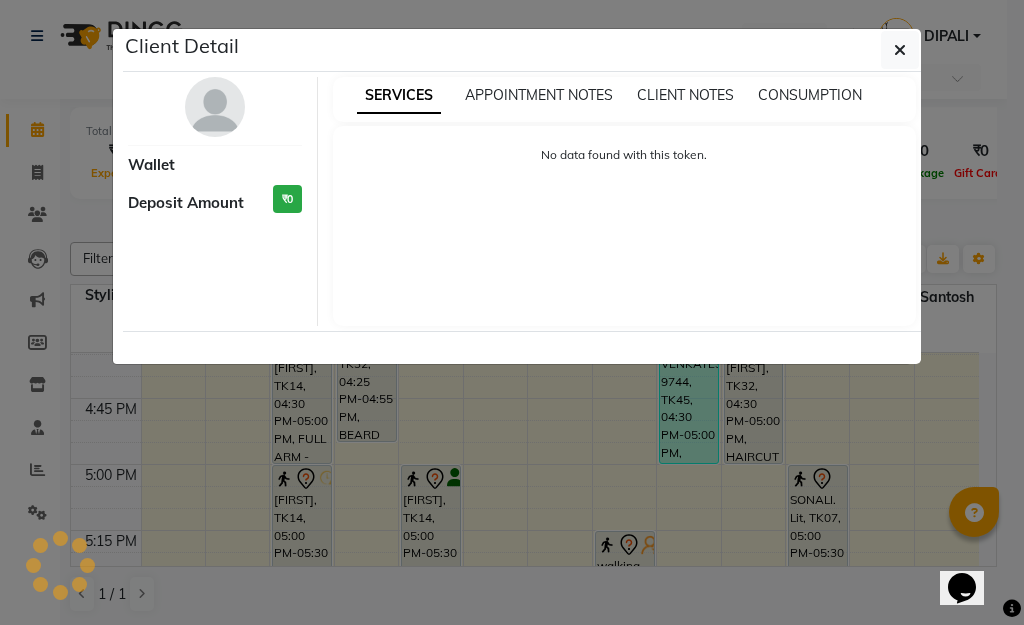 select on "7" 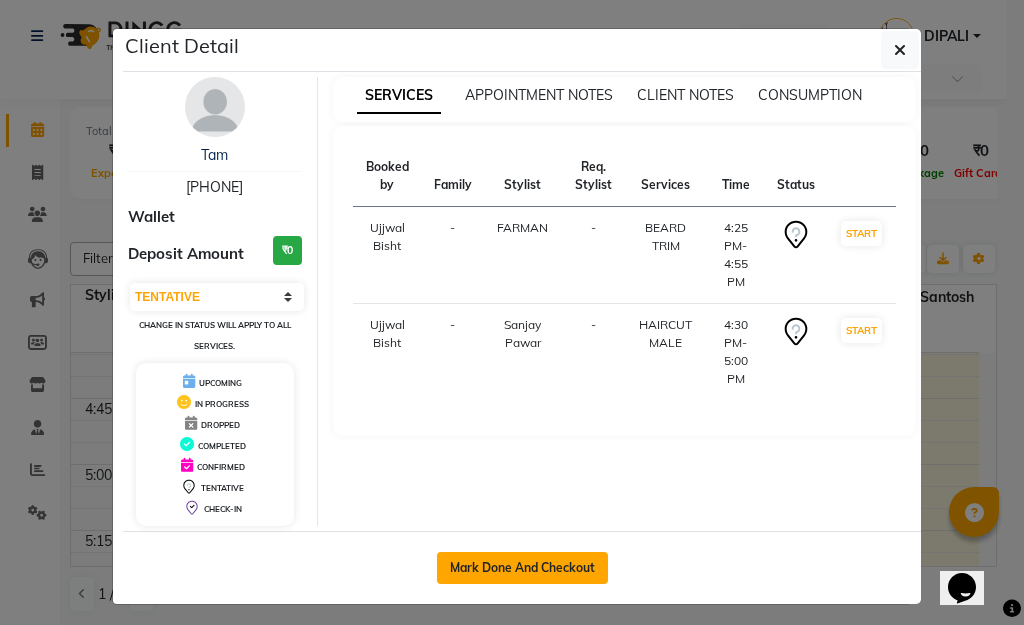 click on "Mark Done And Checkout" 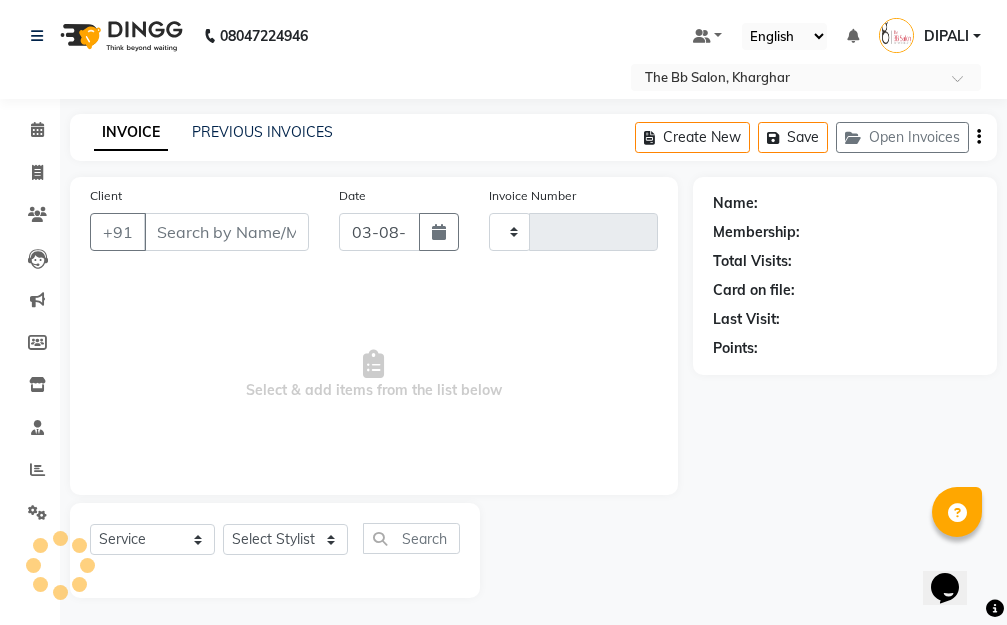 type on "2790" 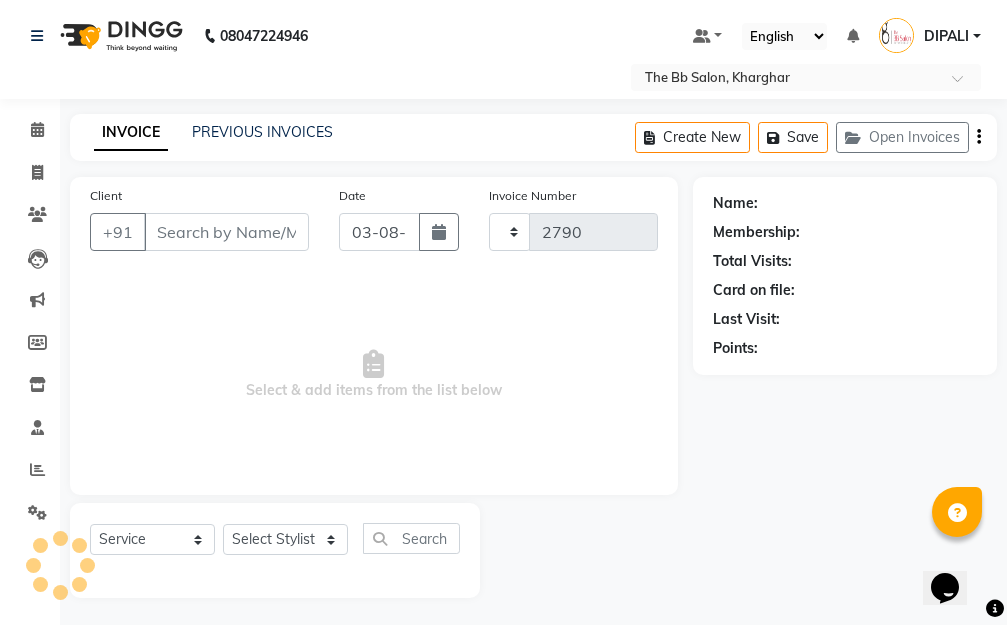 select on "6231" 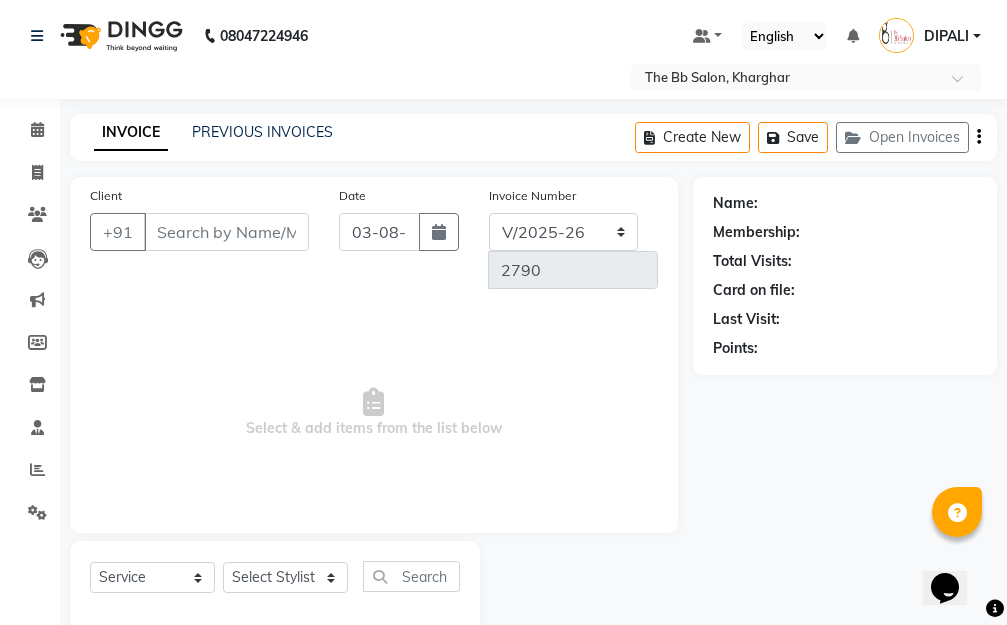 type on "81******76" 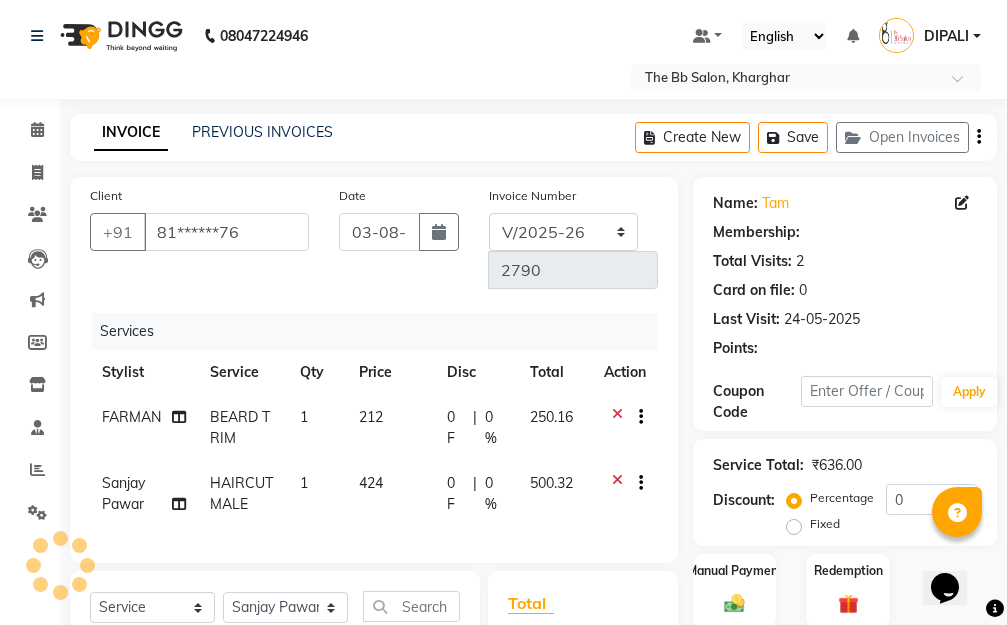 select on "1: Object" 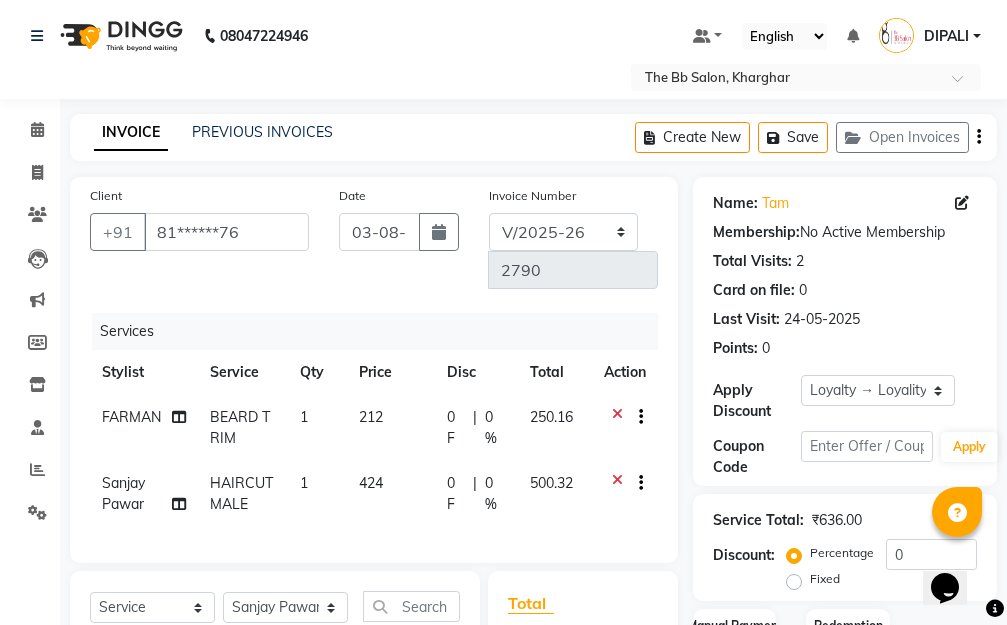 scroll, scrollTop: 437, scrollLeft: 0, axis: vertical 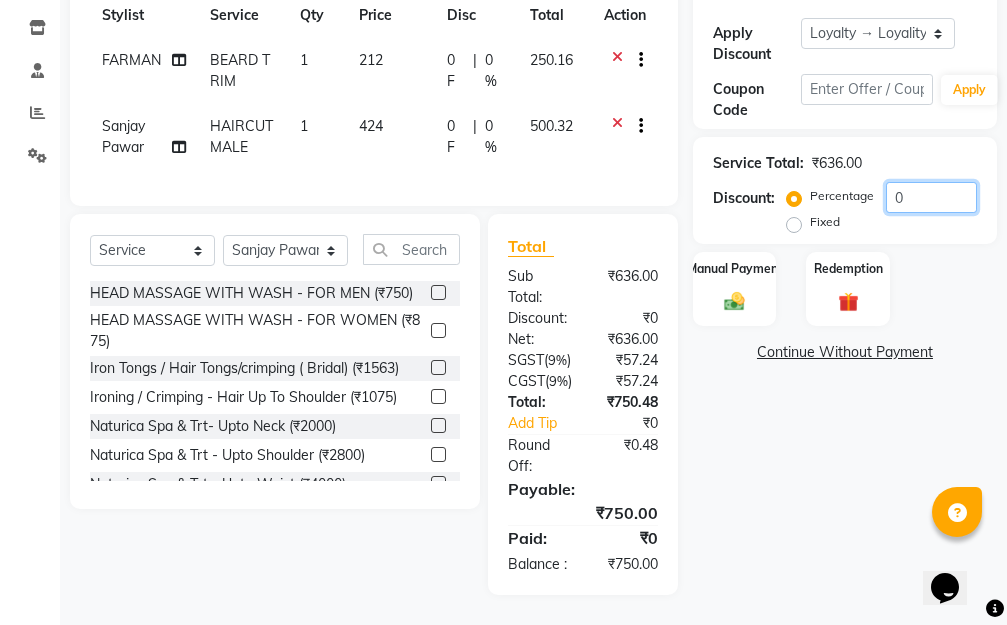 click on "0" 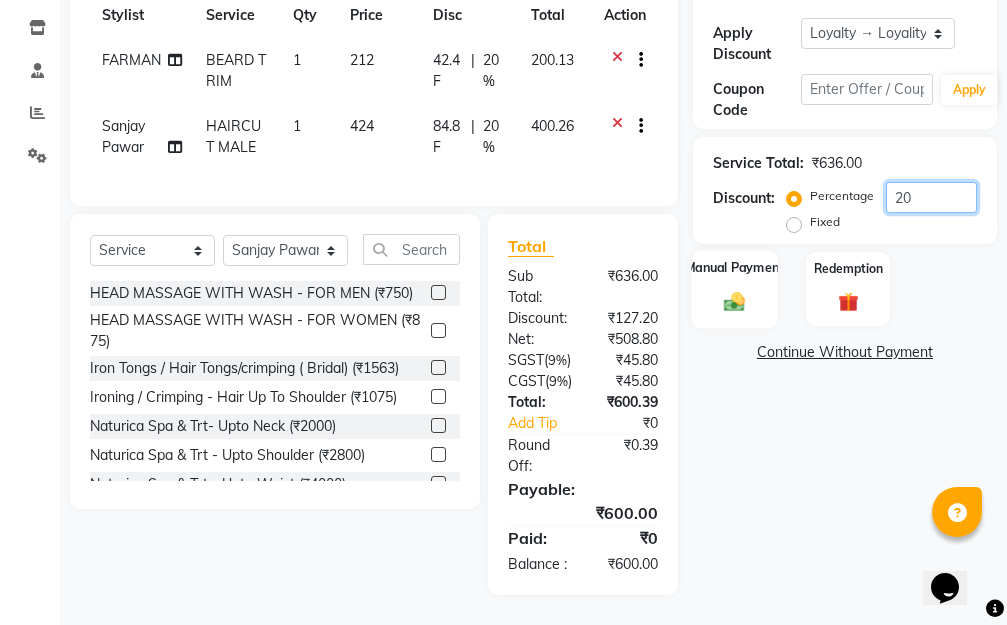 type on "20" 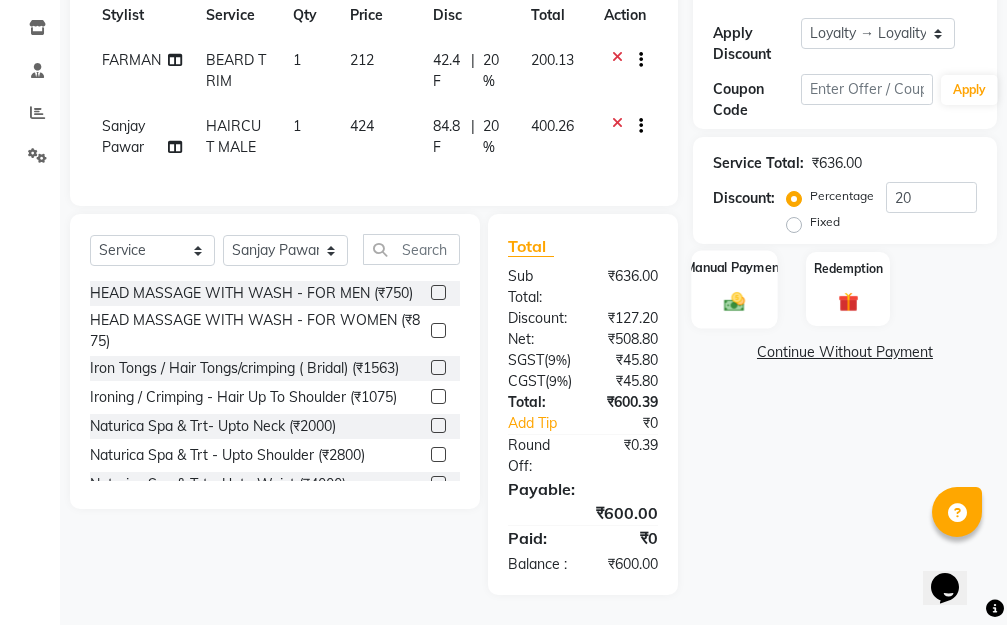 click on "Manual Payment" 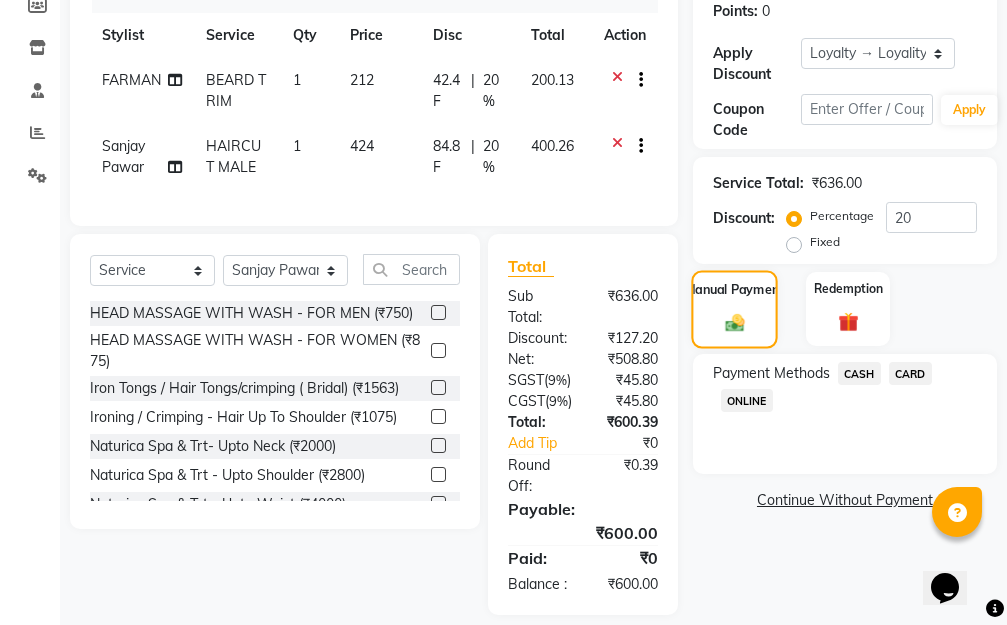 scroll, scrollTop: 437, scrollLeft: 0, axis: vertical 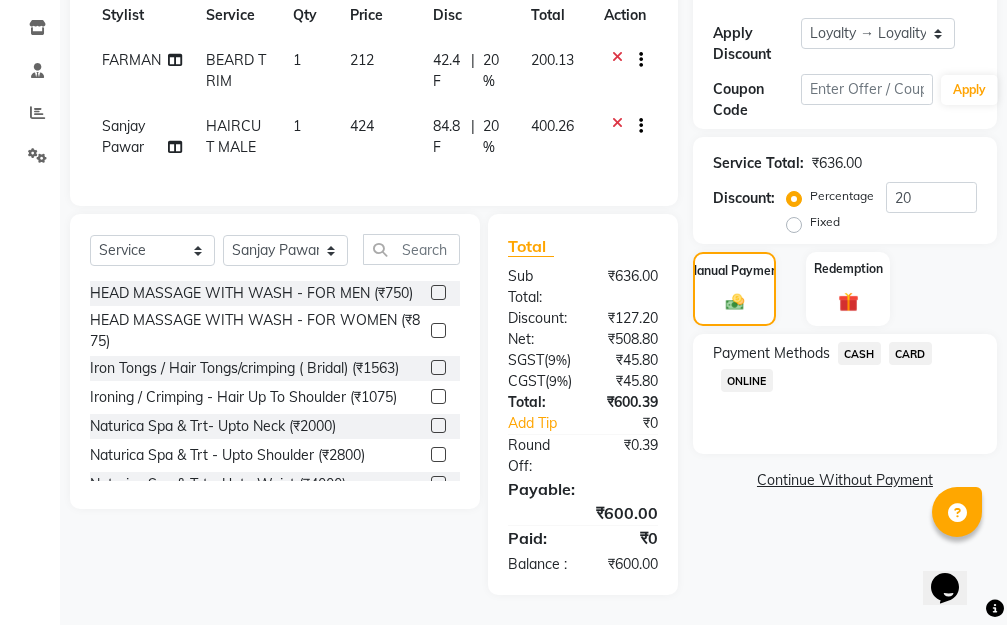 click on "ONLINE" 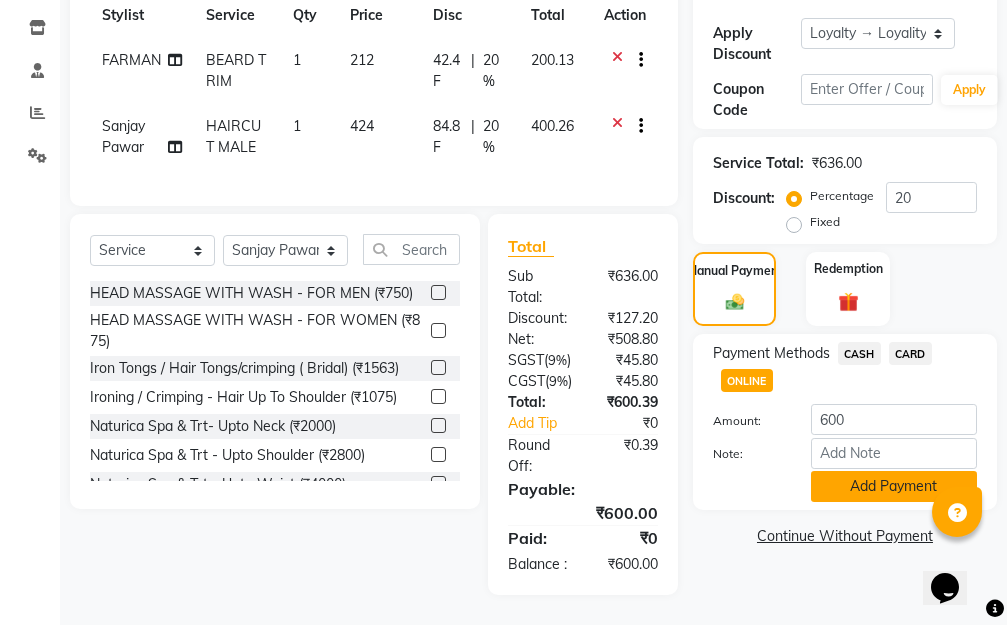 click on "Add Payment" 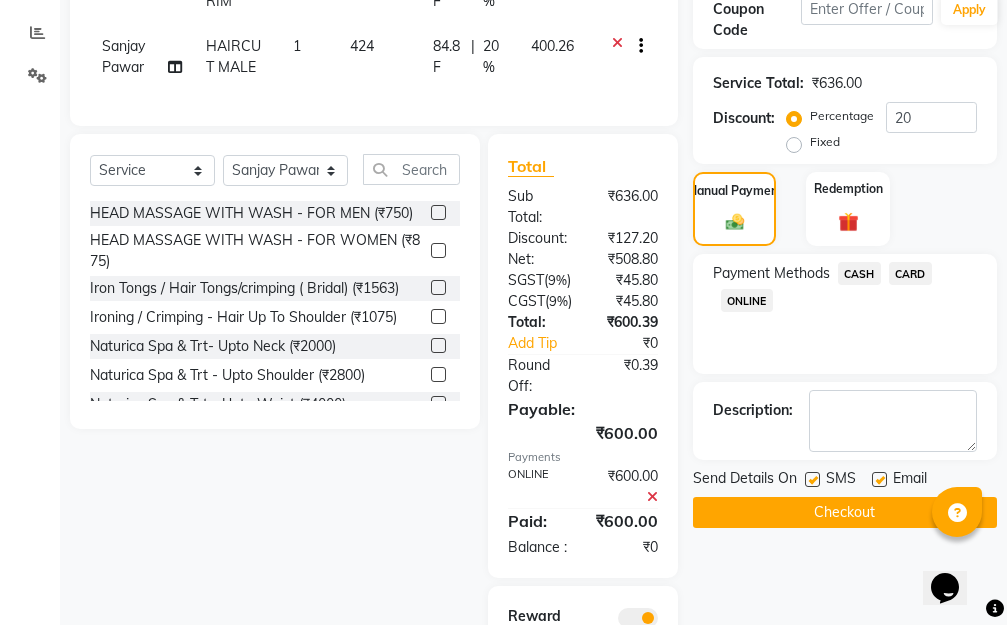 scroll, scrollTop: 661, scrollLeft: 0, axis: vertical 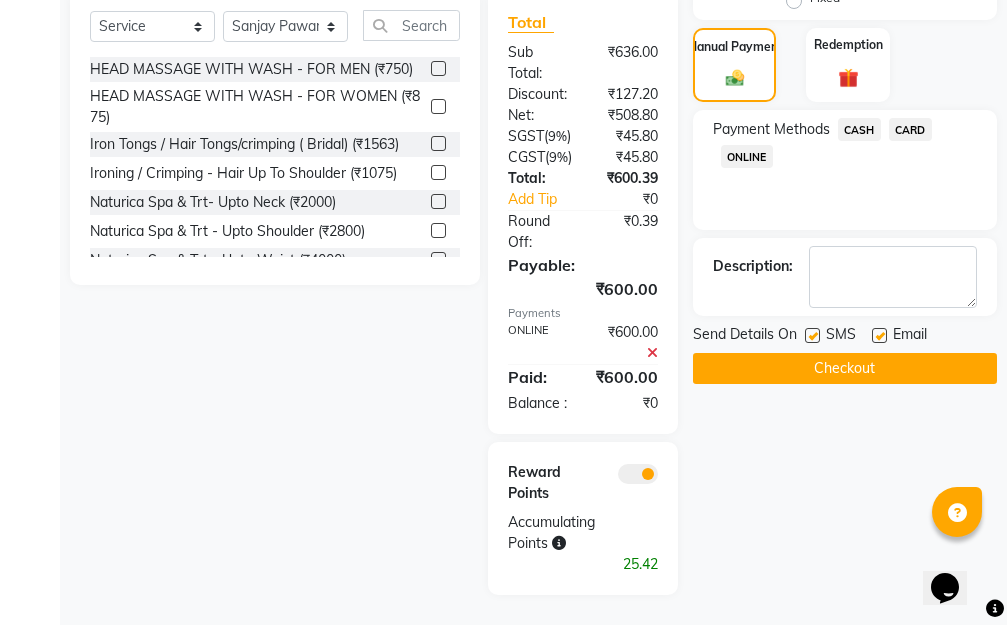 click on "Checkout" 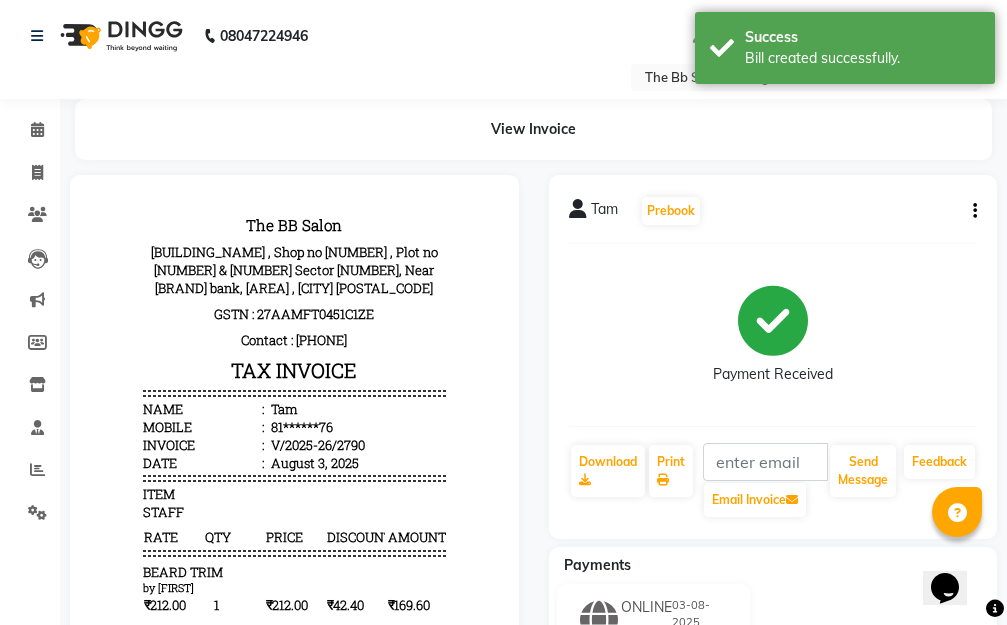 scroll, scrollTop: 0, scrollLeft: 0, axis: both 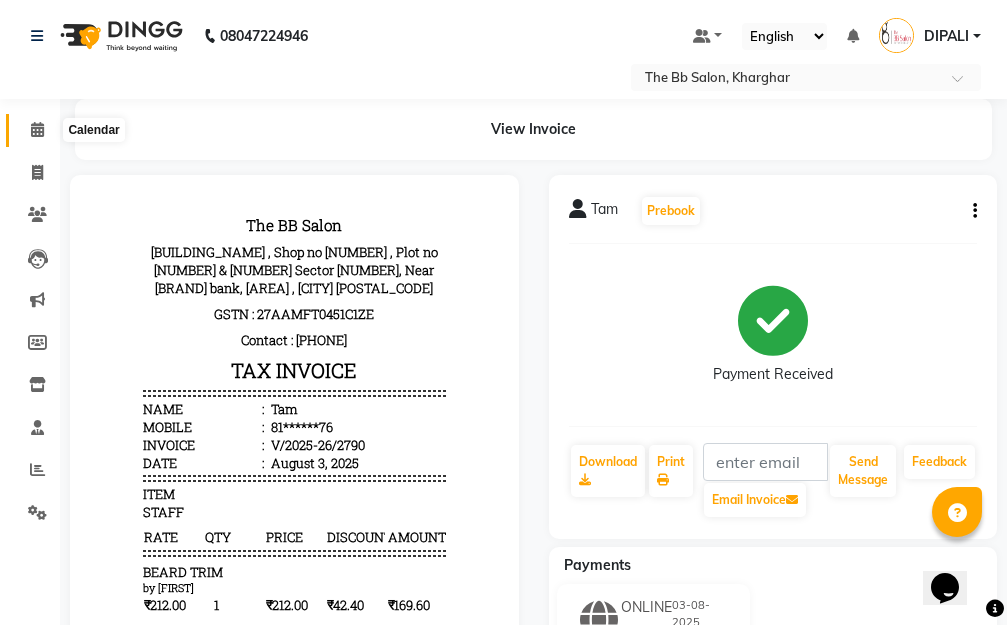 click 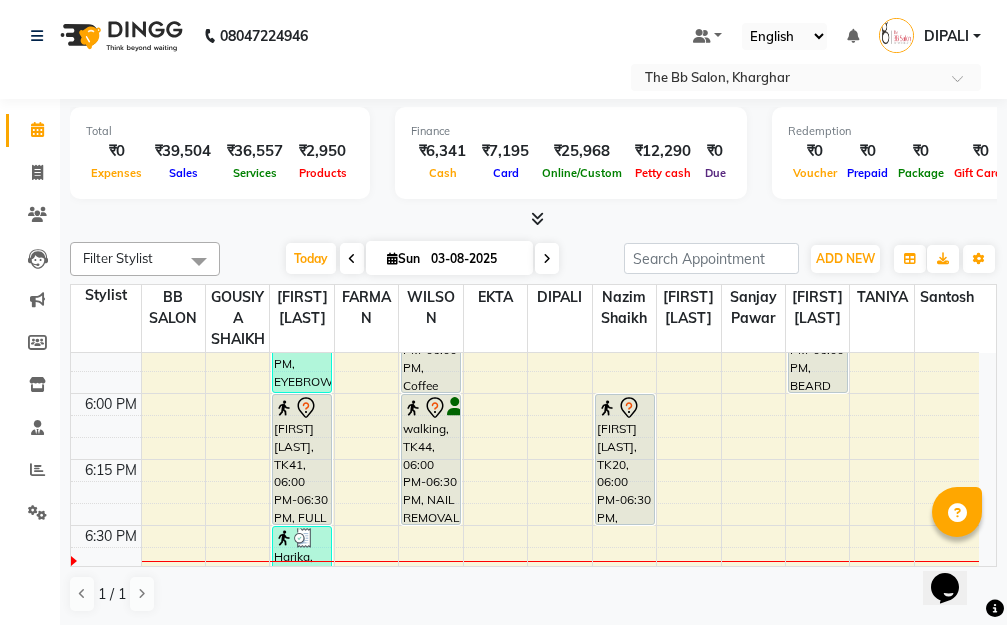 scroll, scrollTop: 2300, scrollLeft: 0, axis: vertical 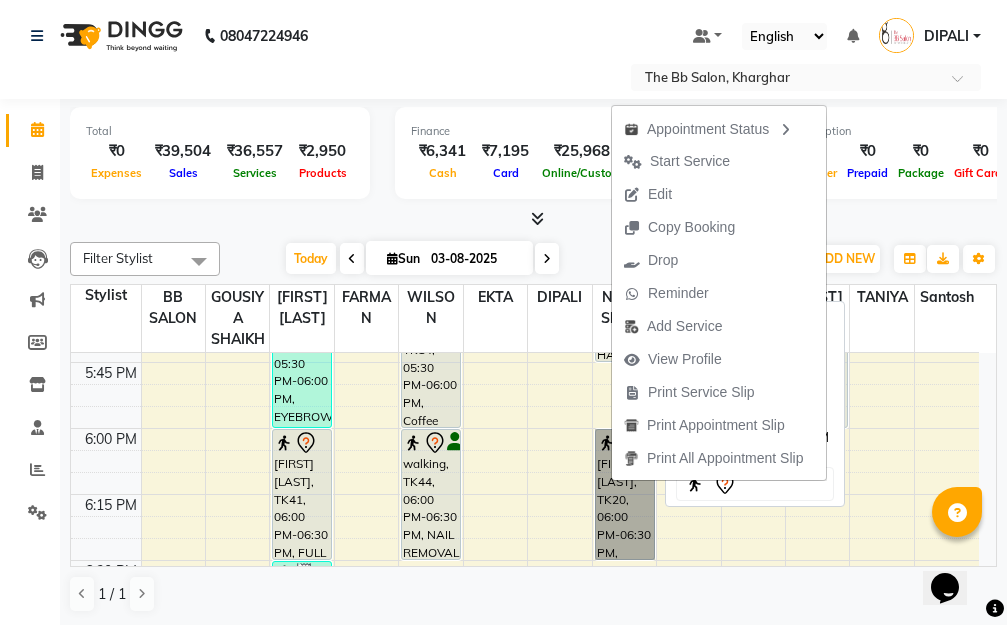 click on "ANUJA SINGH, TK20, 06:00 PM-06:30 PM, HAIRCUT BOY/UNDERGRADUATE MALE" at bounding box center [625, 494] 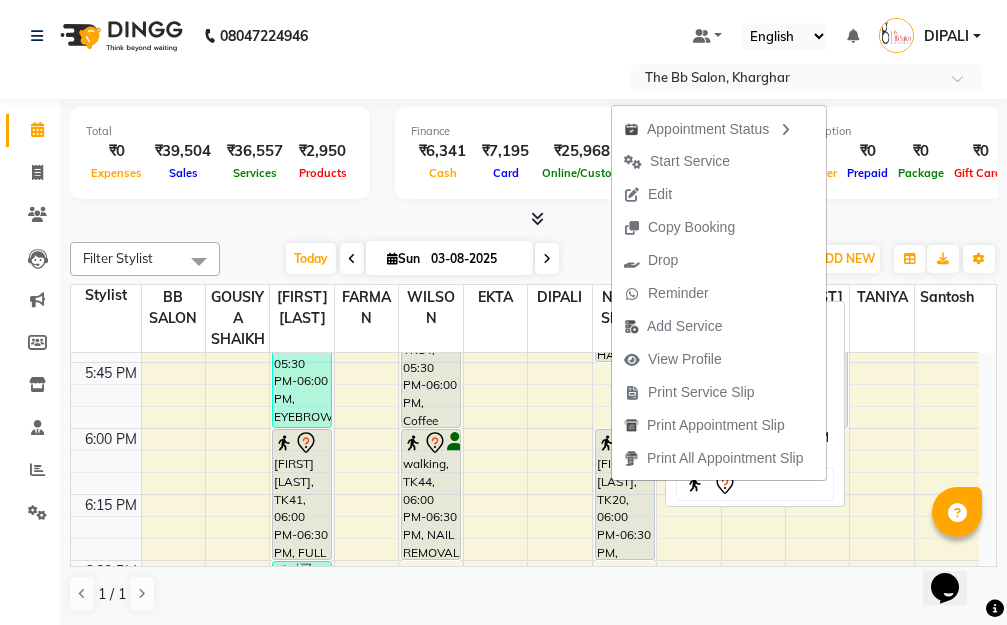 select on "7" 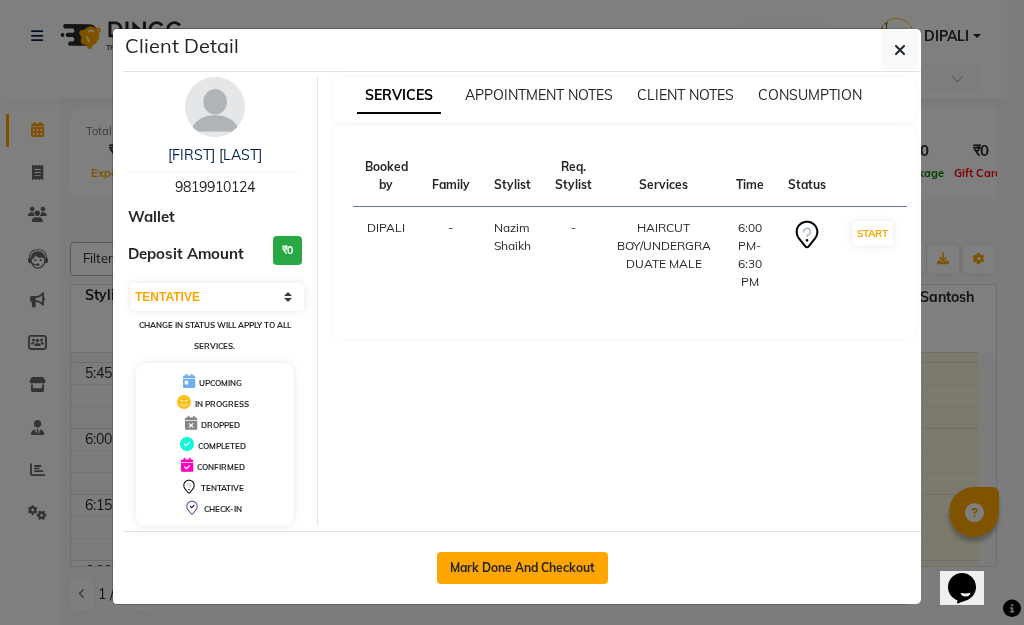 click on "Mark Done And Checkout" 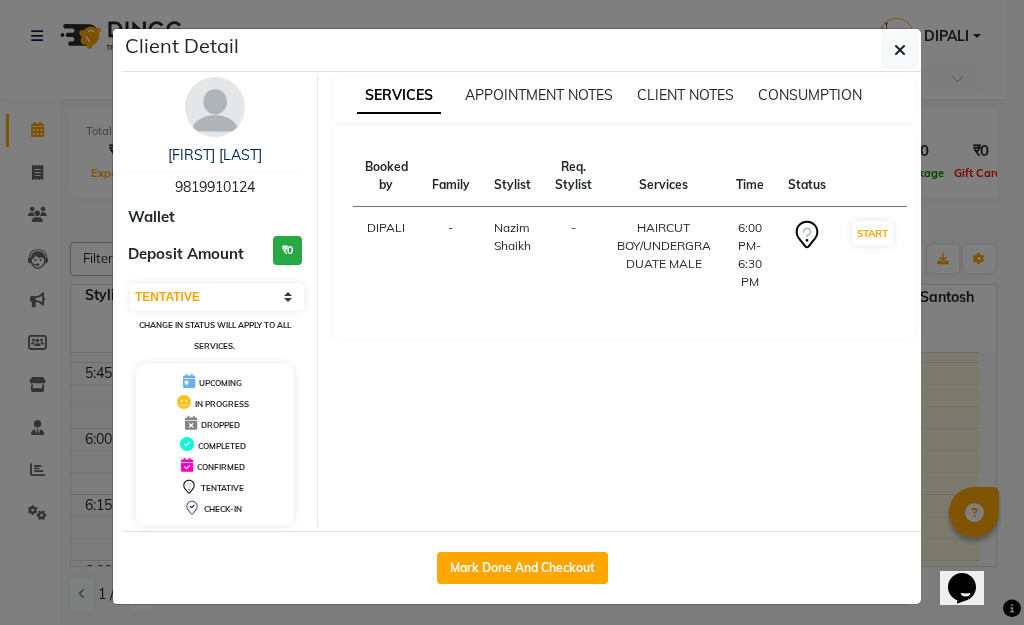 select on "service" 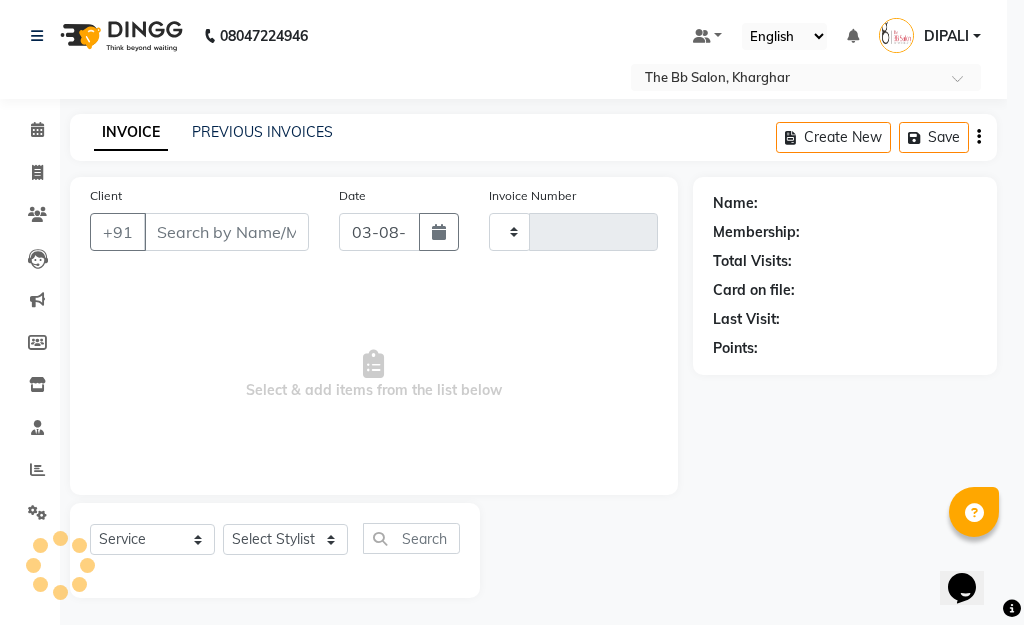 select on "3" 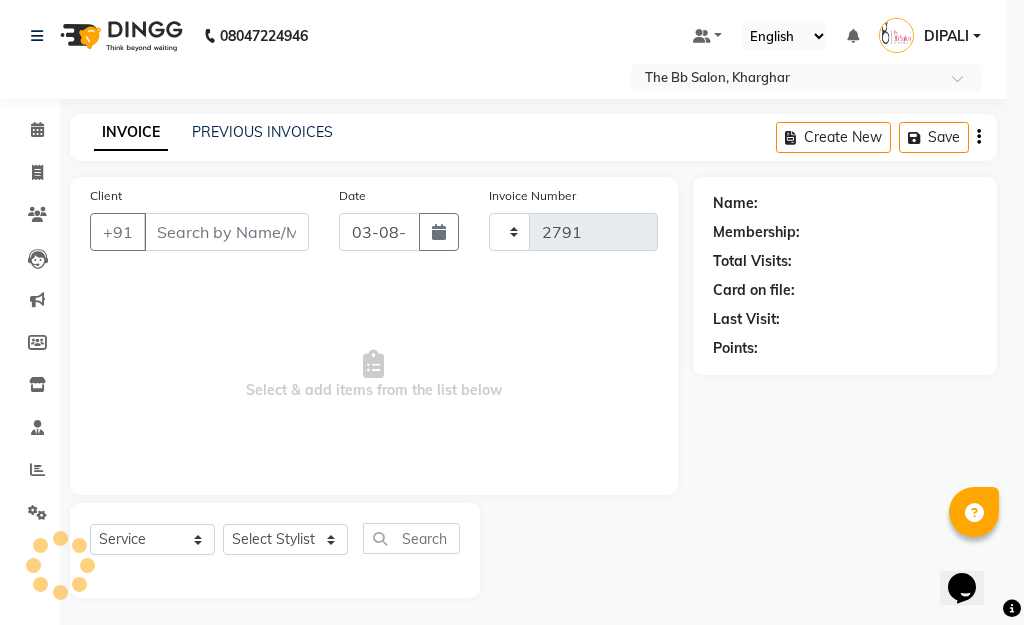 select on "6231" 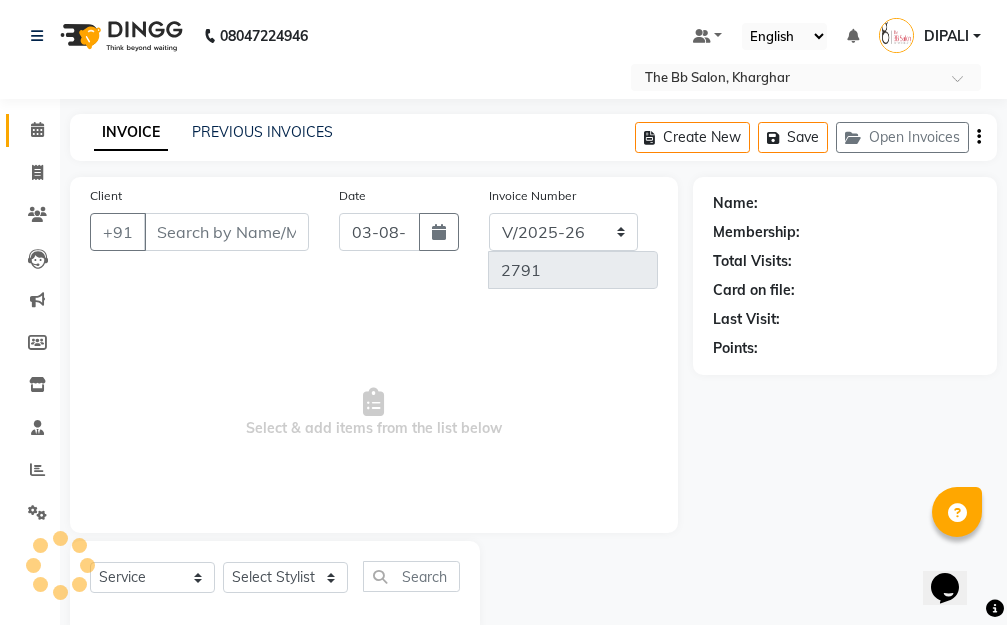 type on "98******24" 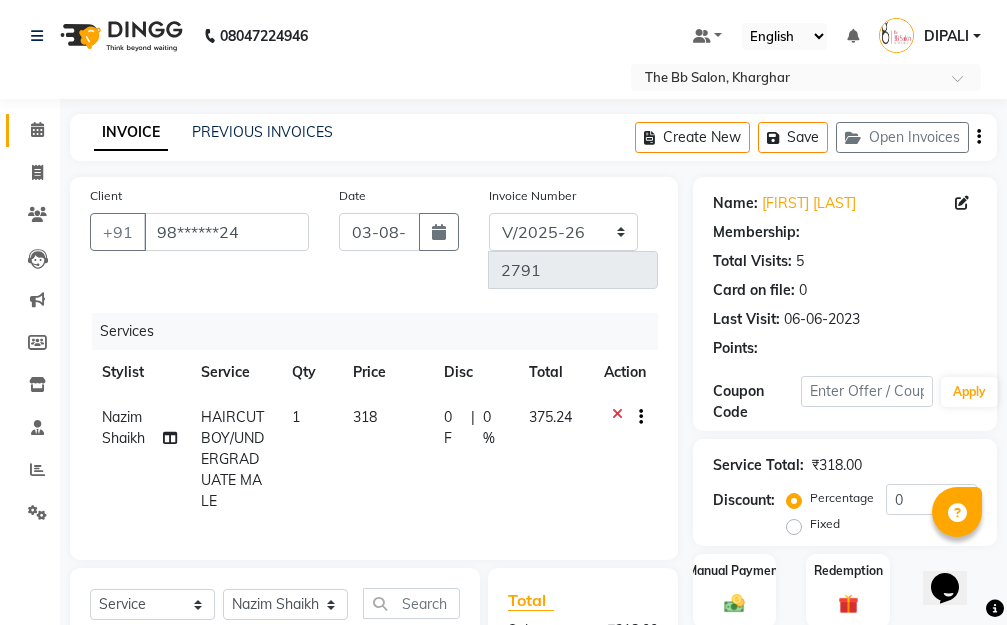 select on "1: Object" 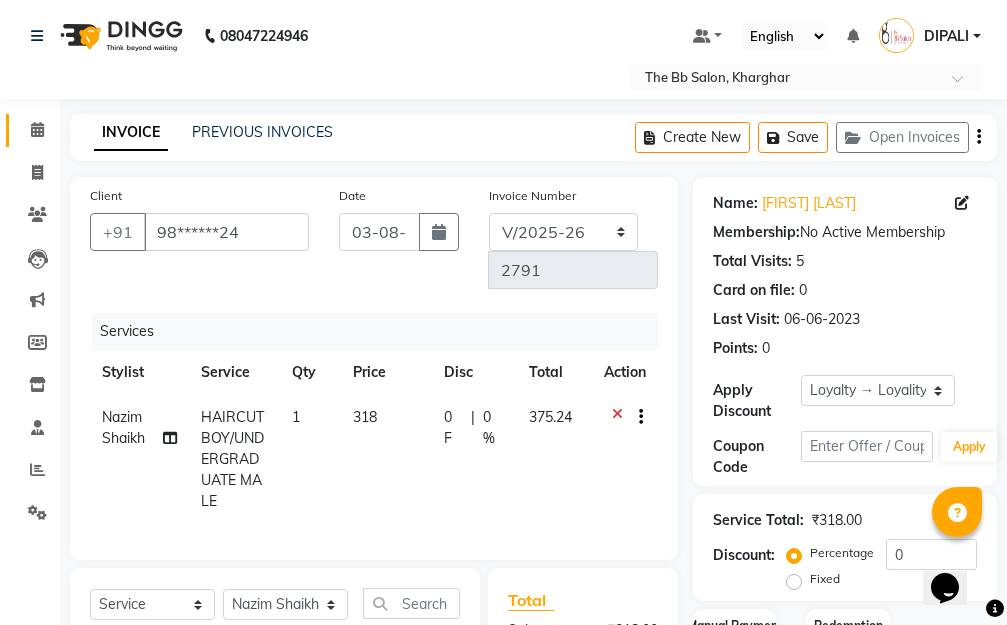 scroll, scrollTop: 400, scrollLeft: 0, axis: vertical 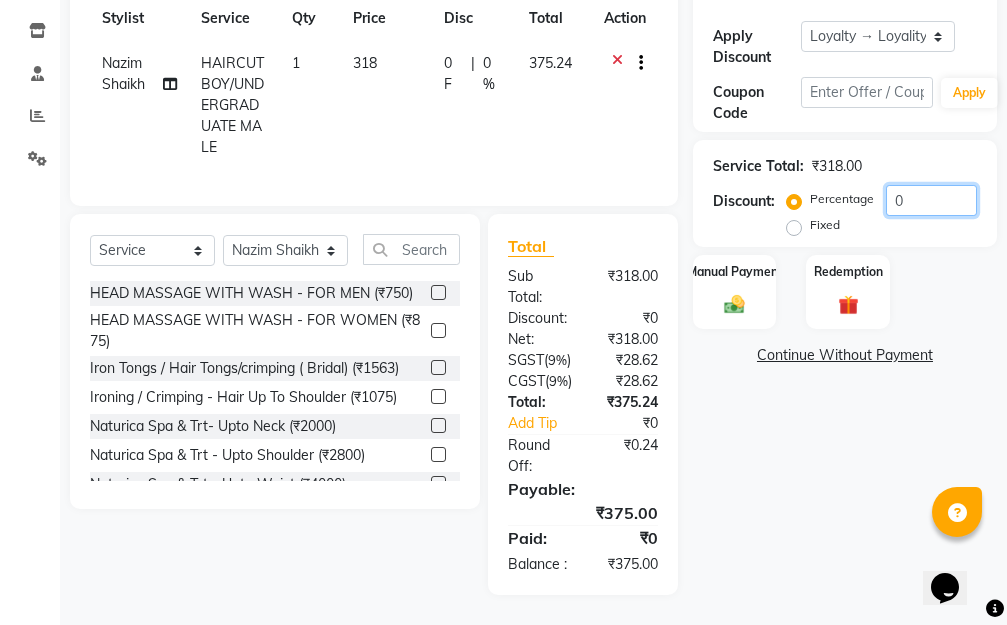click on "0" 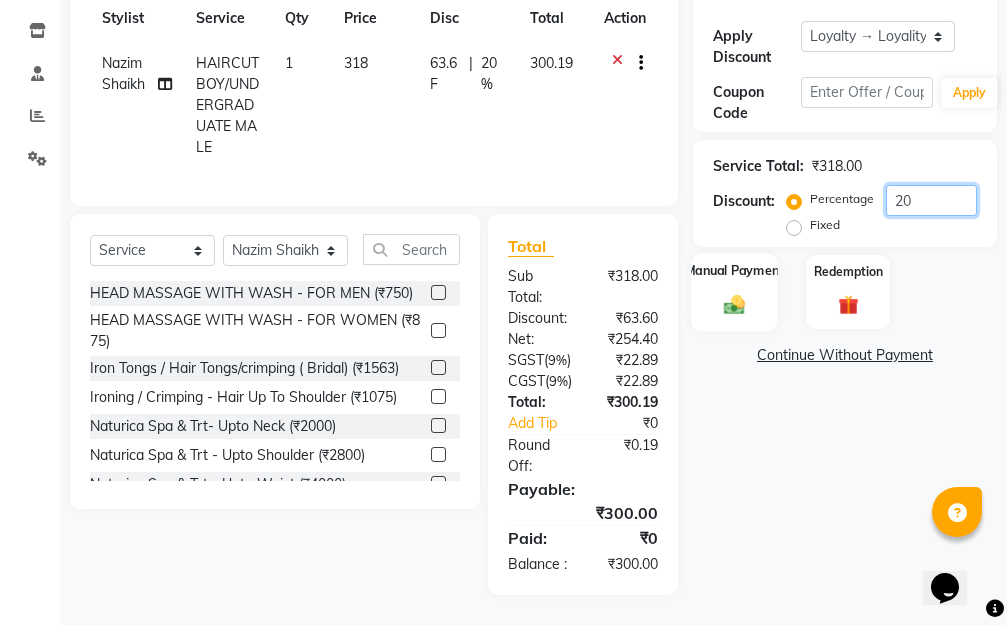 type on "20" 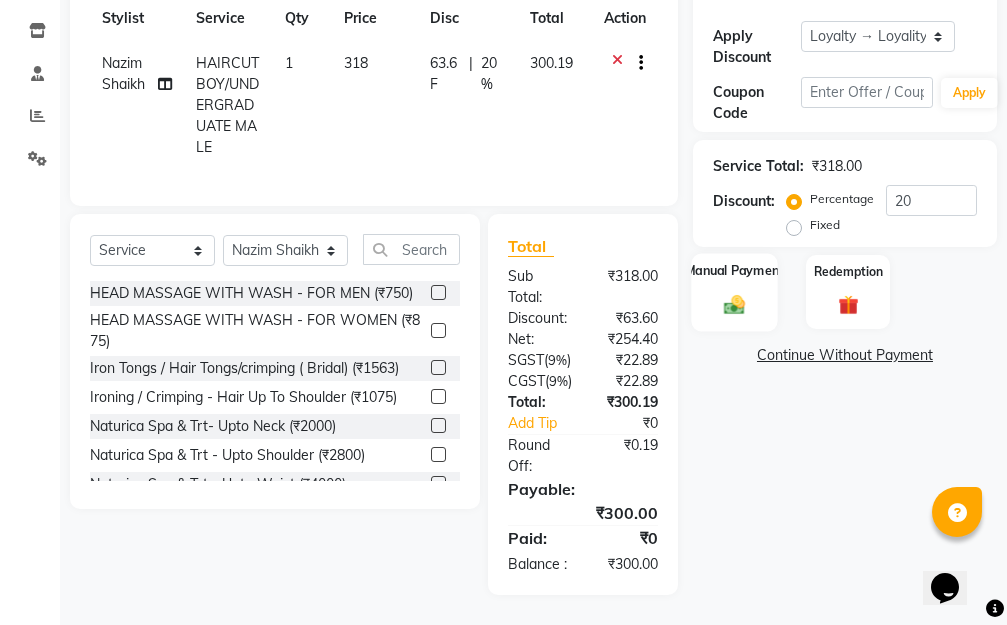 click 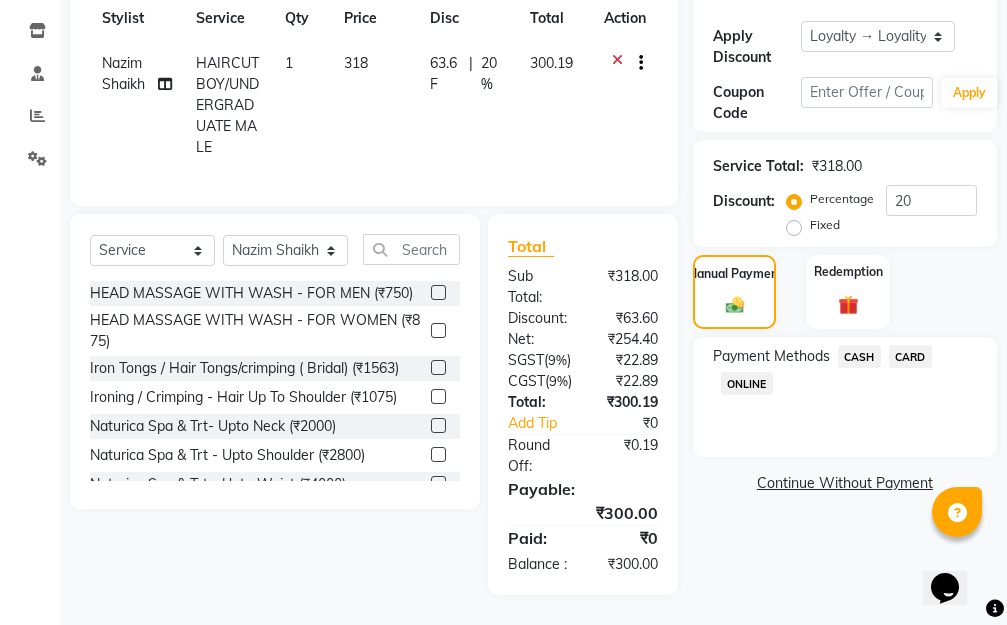 scroll, scrollTop: 434, scrollLeft: 0, axis: vertical 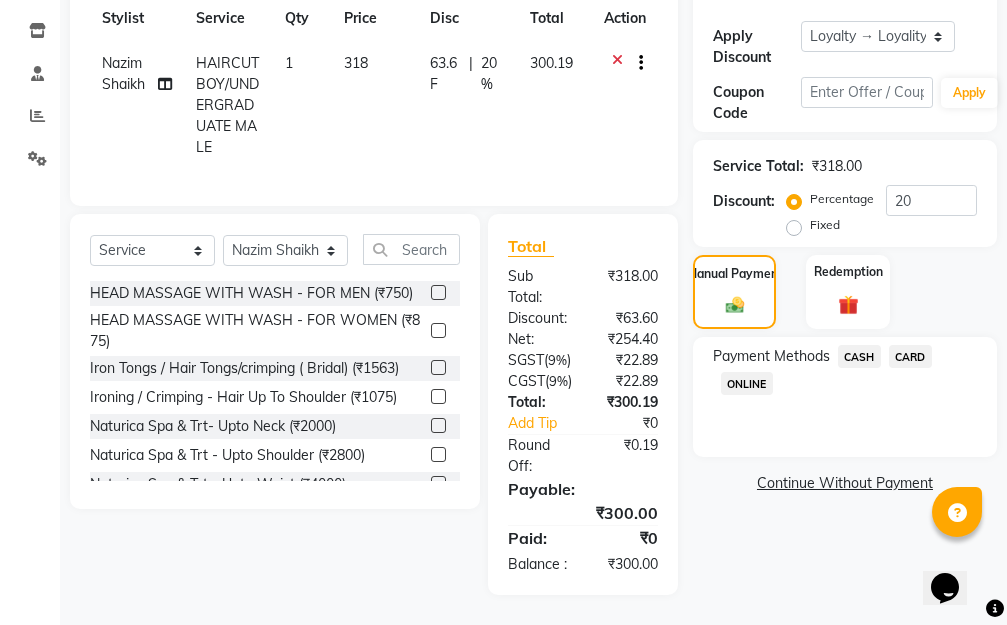 click on "CASH" 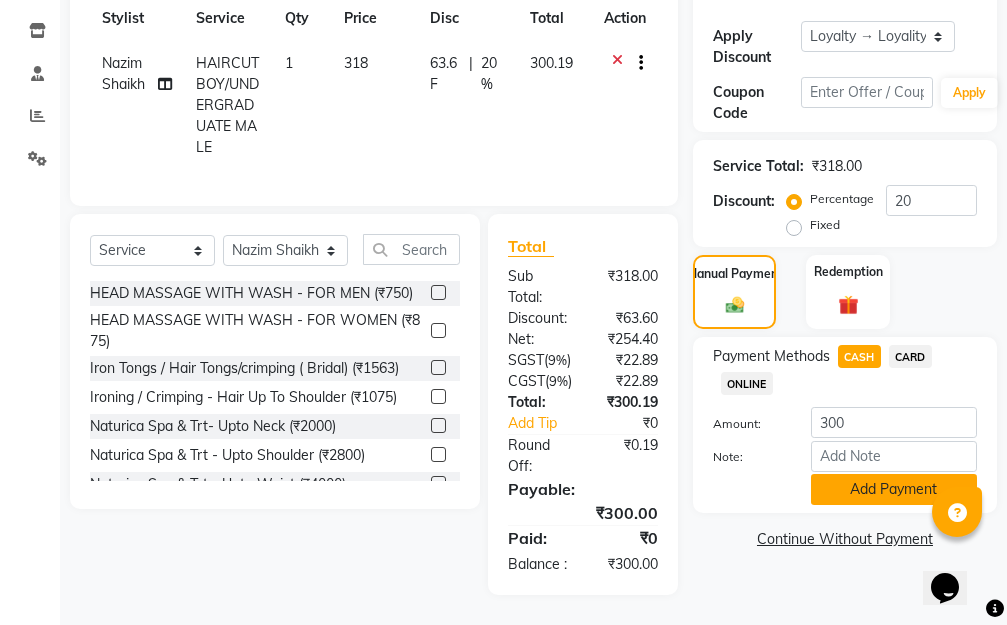 click on "Add Payment" 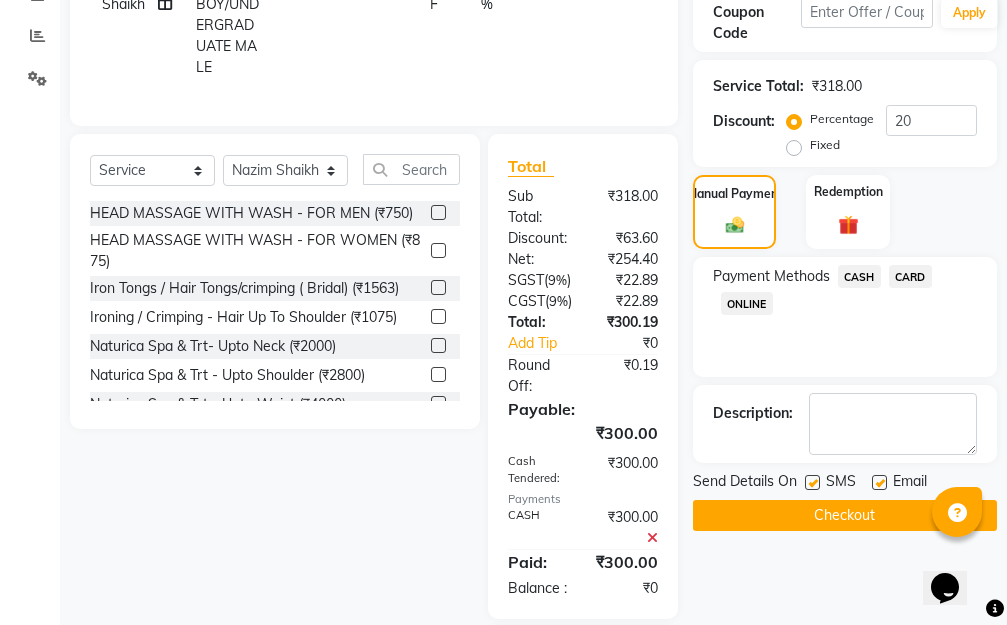 scroll, scrollTop: 699, scrollLeft: 0, axis: vertical 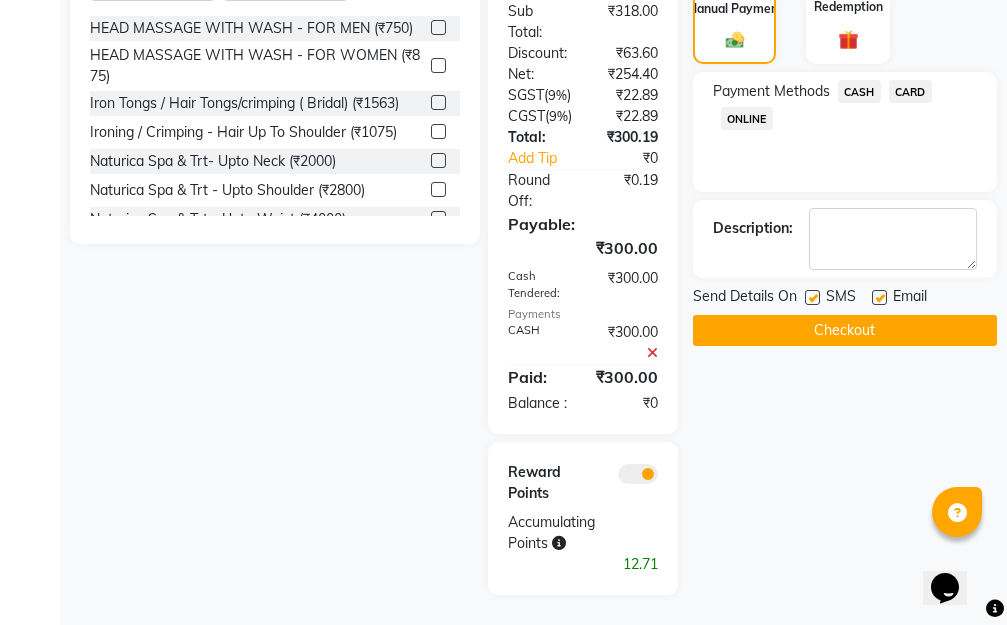click on "Checkout" 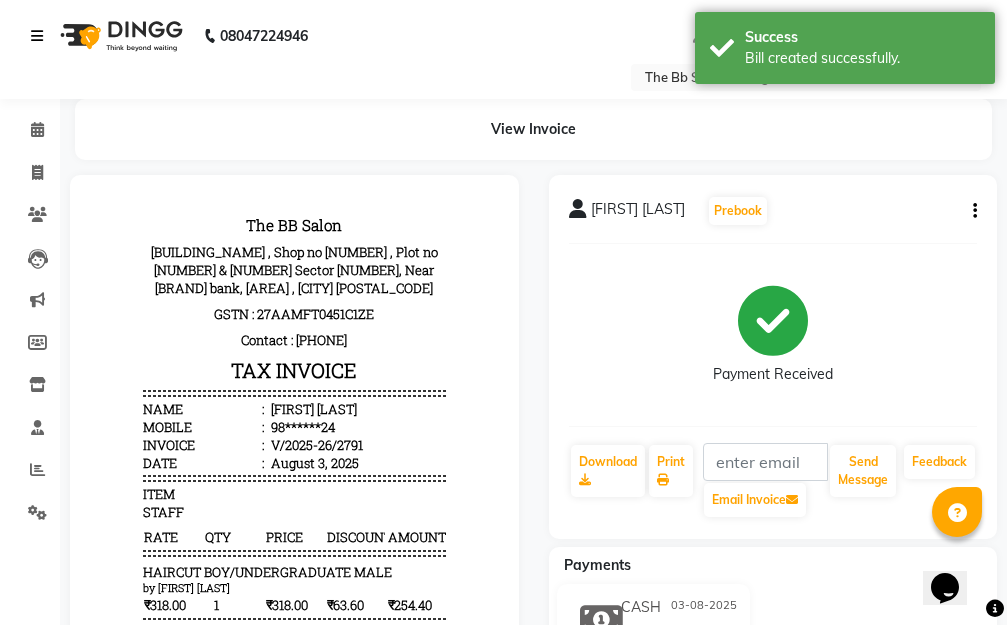 scroll, scrollTop: 0, scrollLeft: 0, axis: both 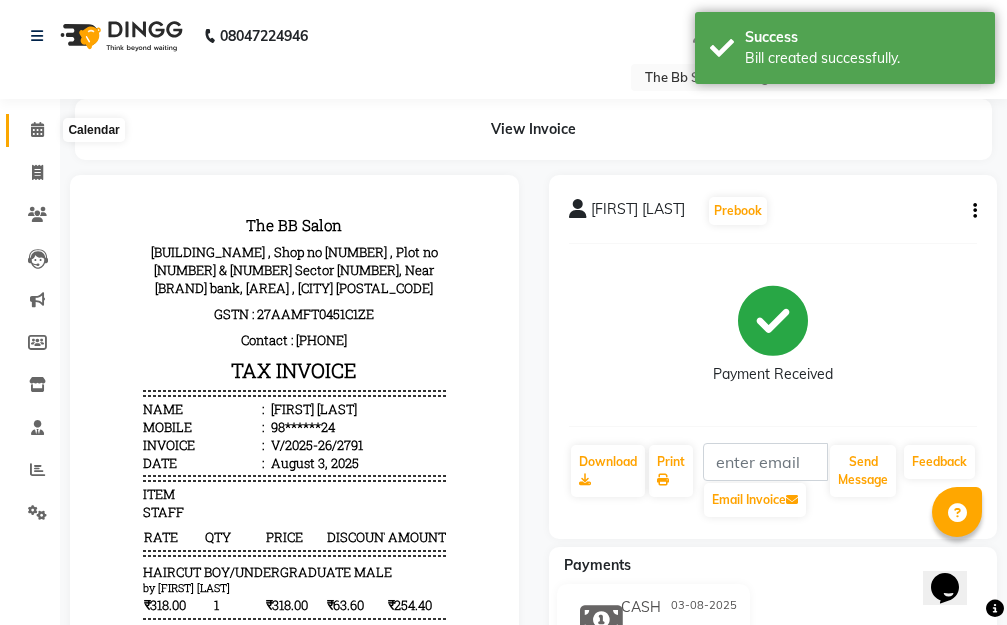 click 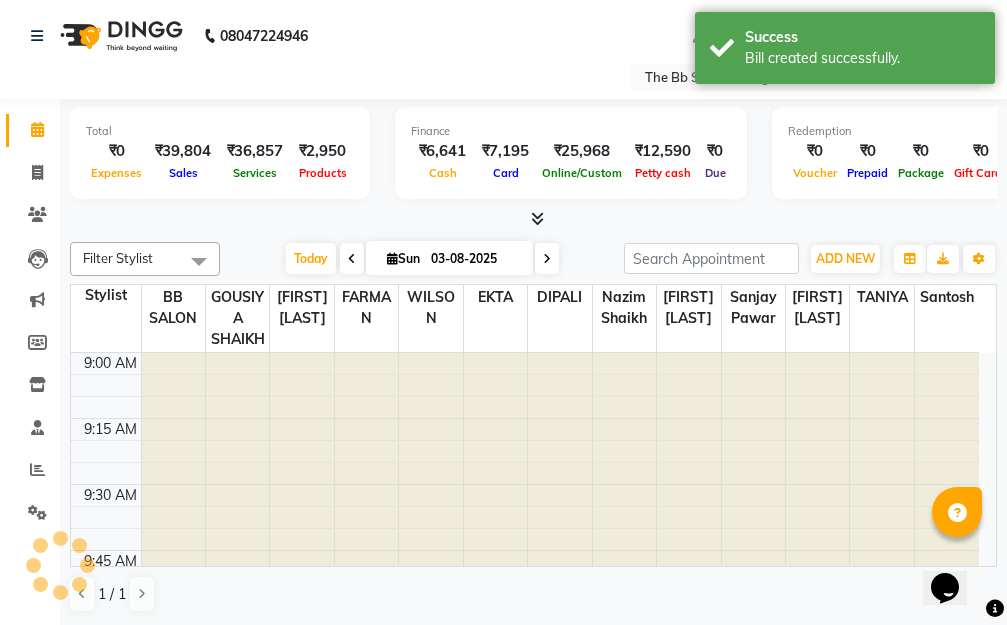 scroll, scrollTop: 2377, scrollLeft: 0, axis: vertical 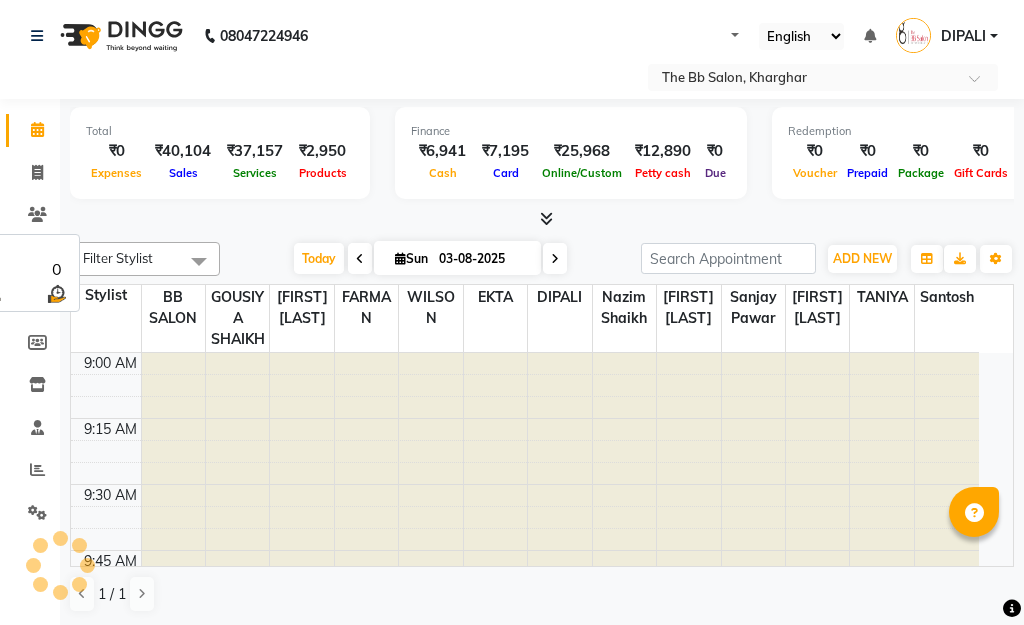 select on "en" 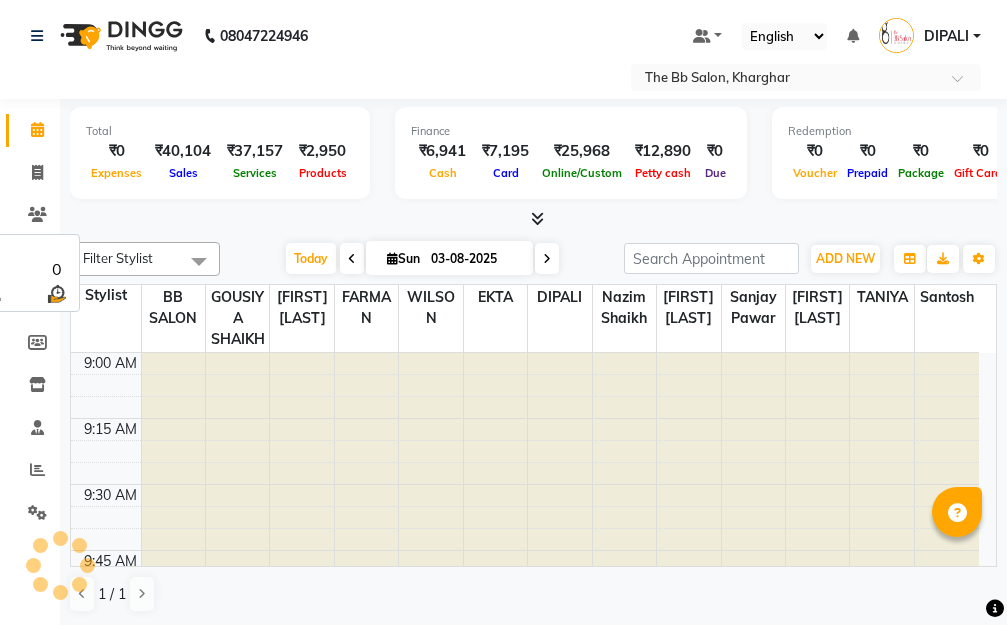 scroll, scrollTop: 0, scrollLeft: 0, axis: both 